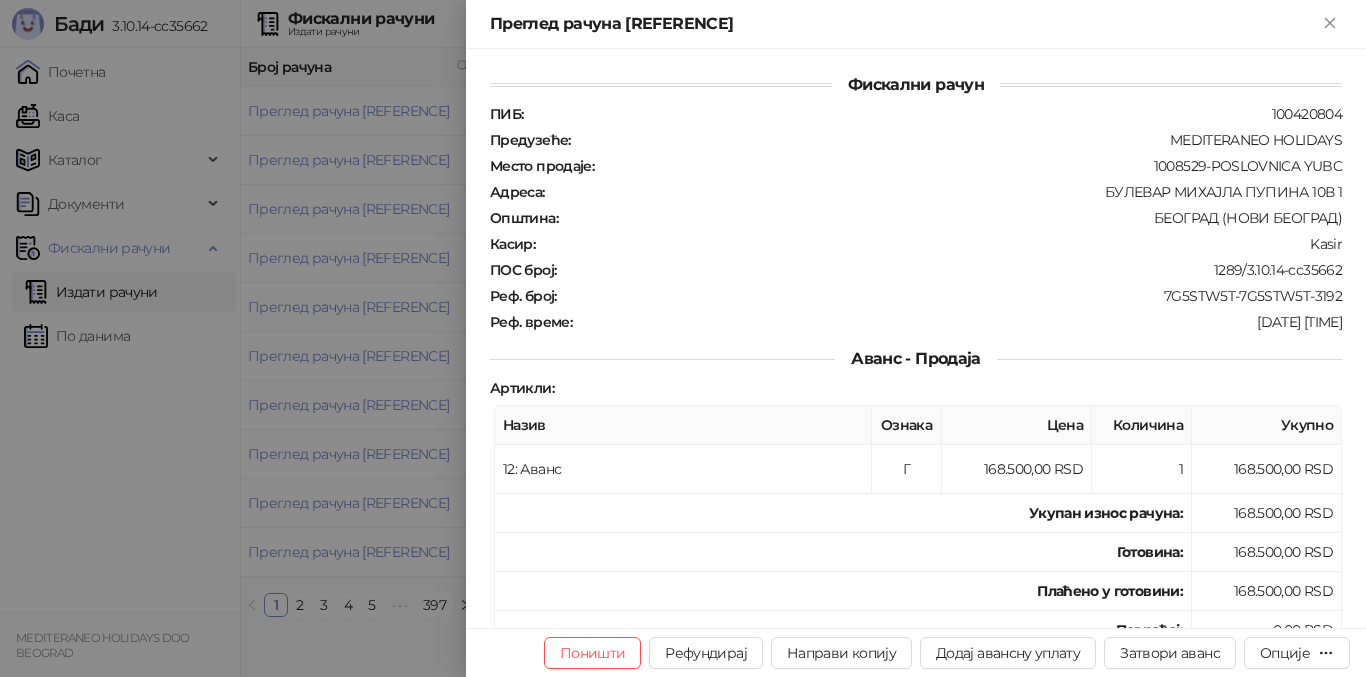 scroll, scrollTop: 0, scrollLeft: 0, axis: both 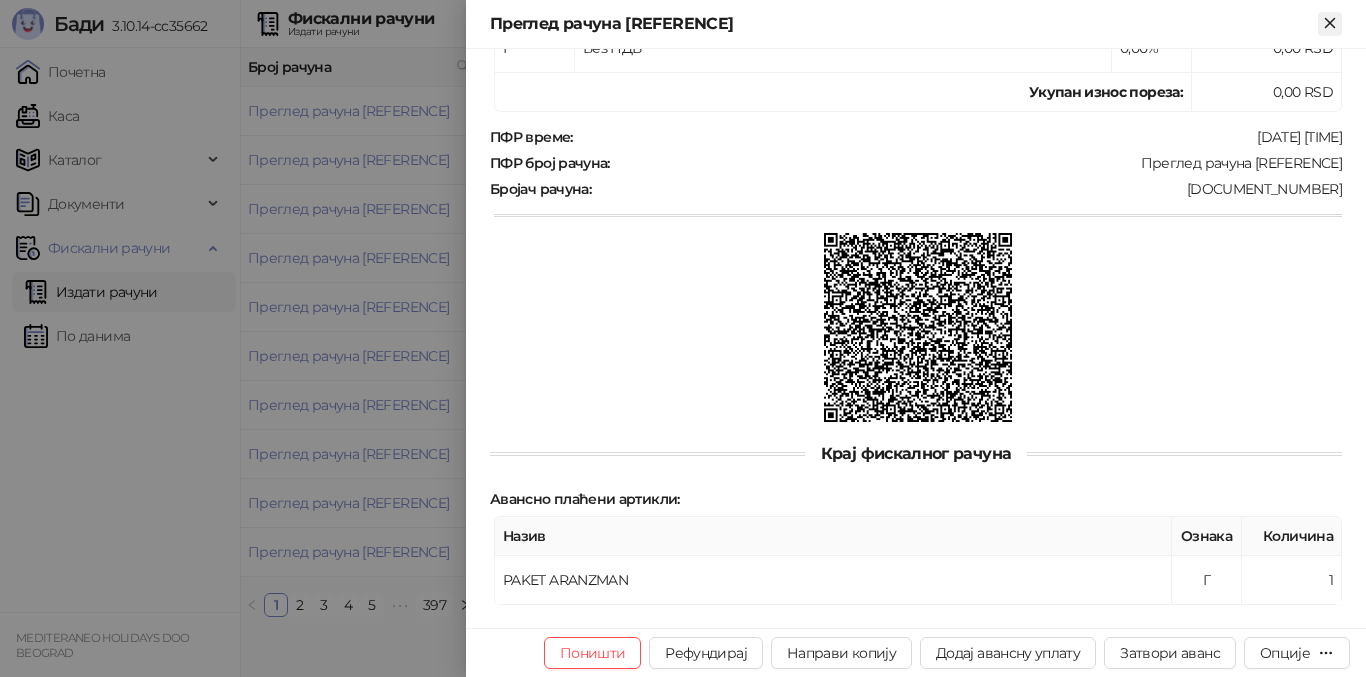 click at bounding box center (1330, 24) 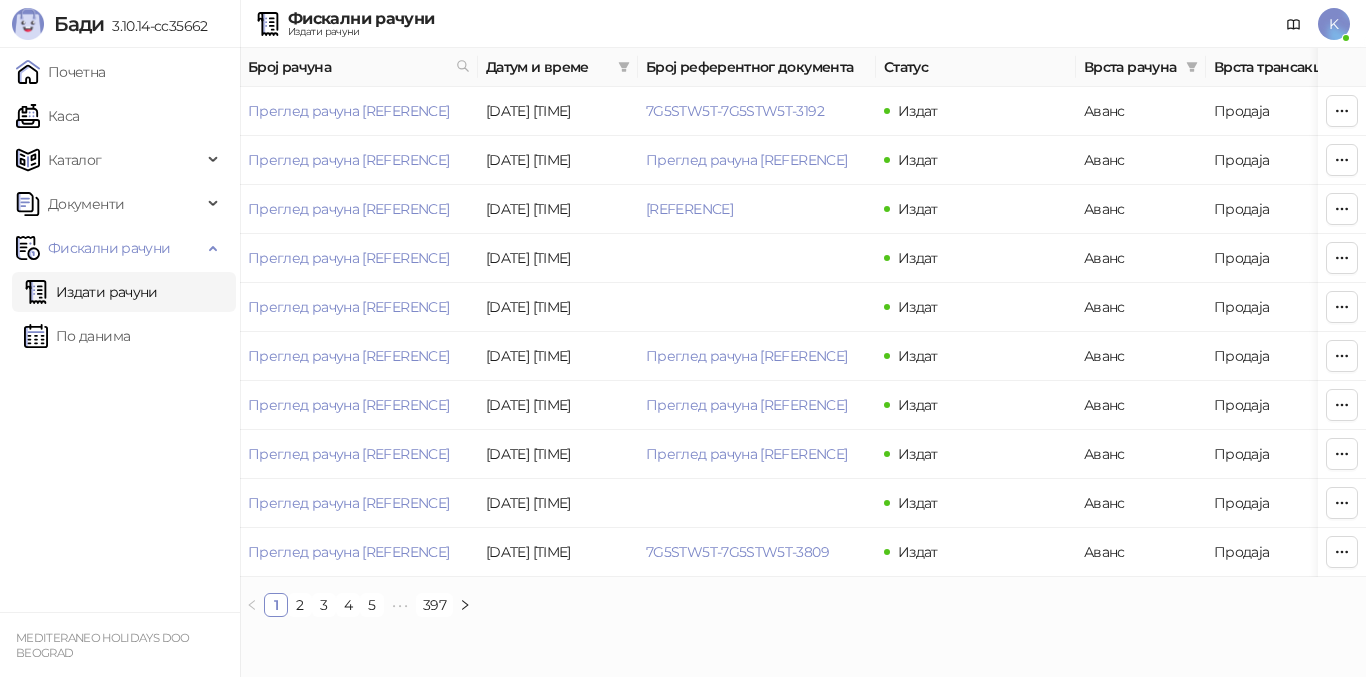 click on "Издати рачуни" at bounding box center (91, 292) 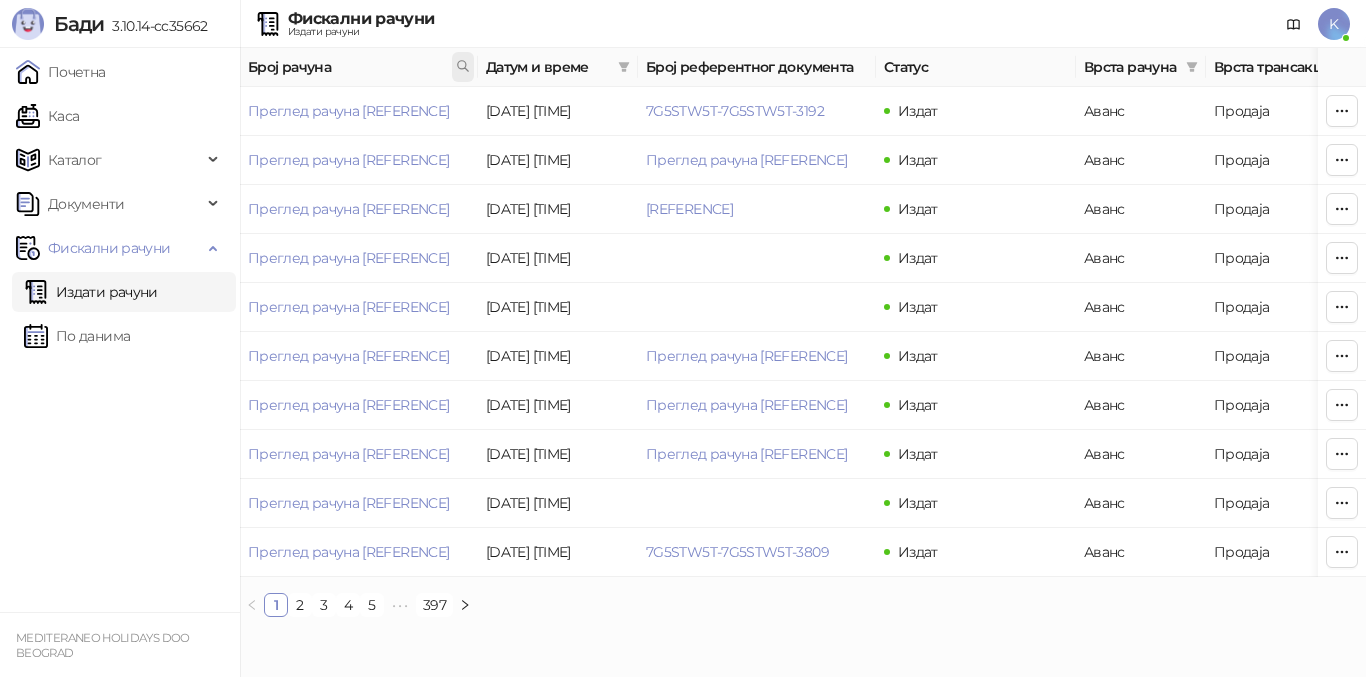 click 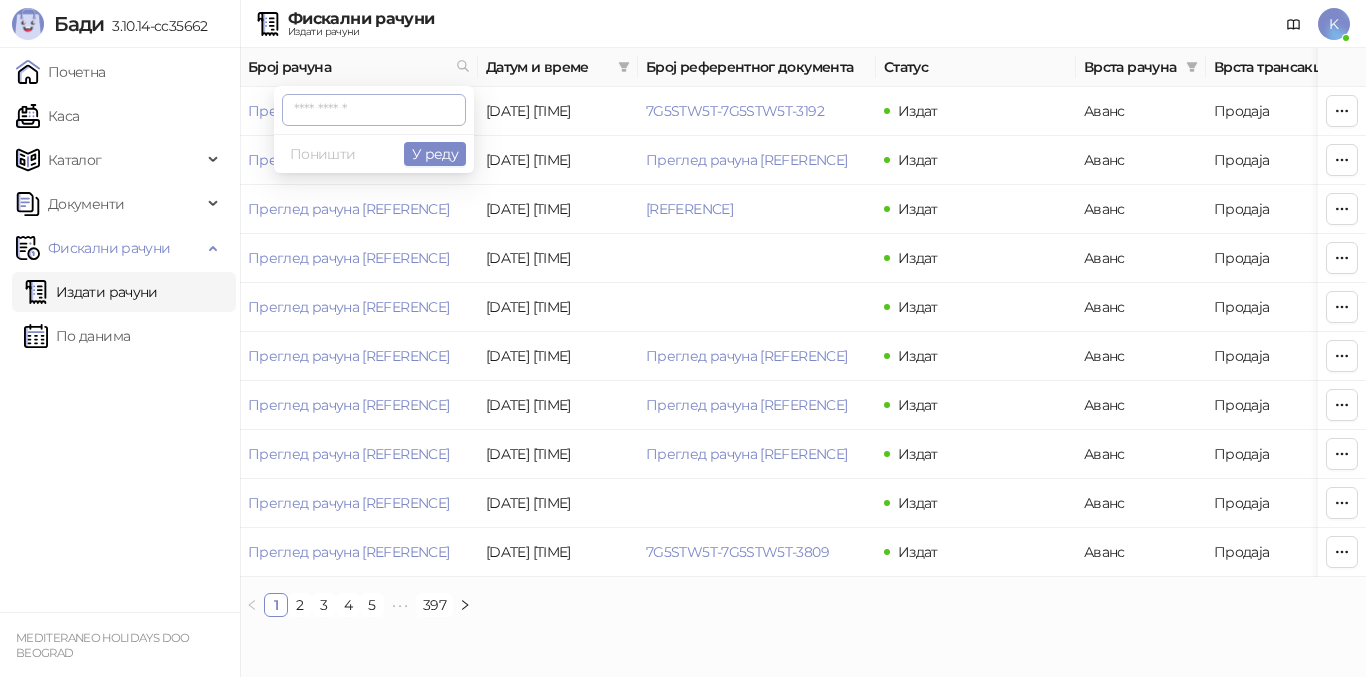 click at bounding box center (374, 110) 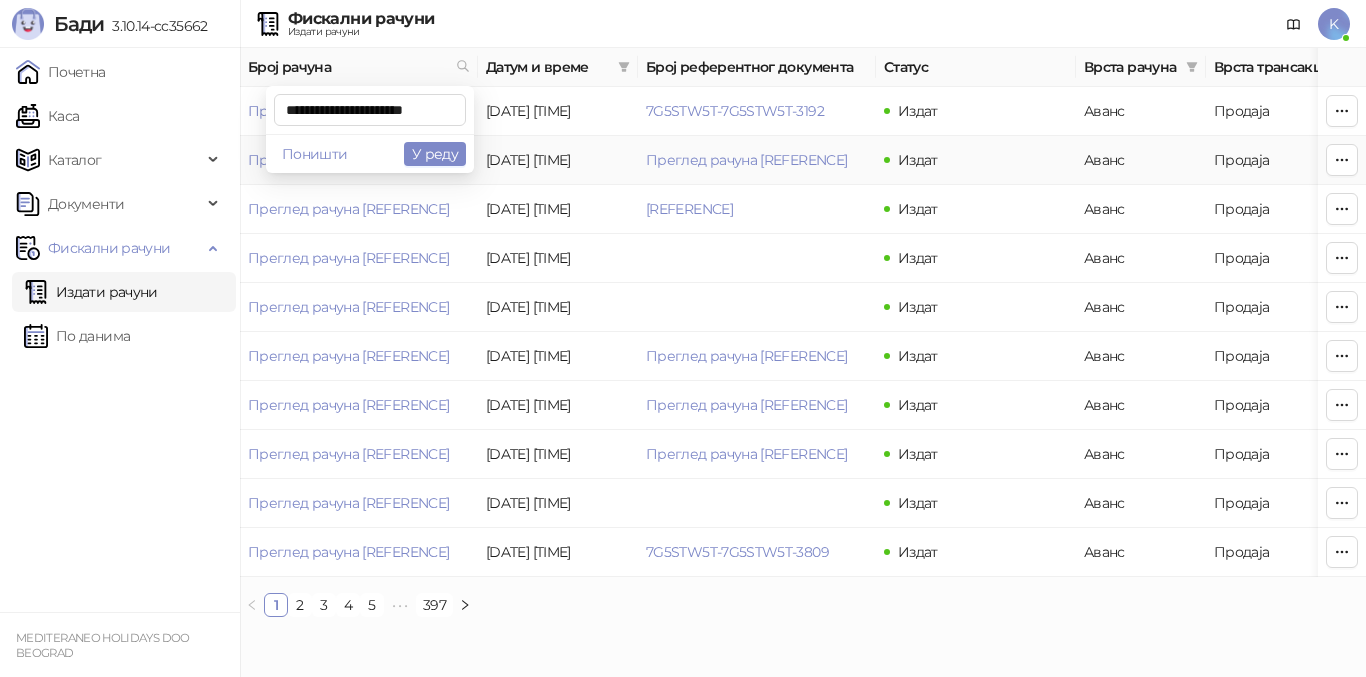 type on "**********" 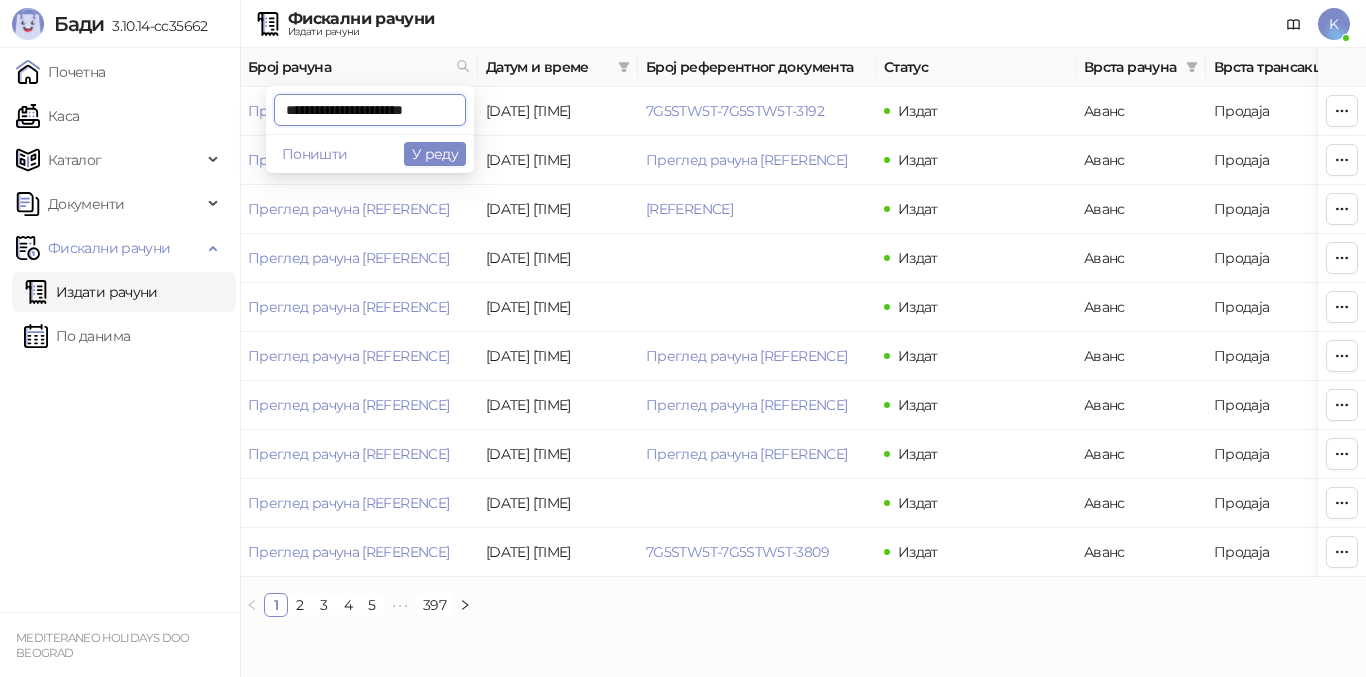 click on "Поништи У реду" at bounding box center [370, 153] 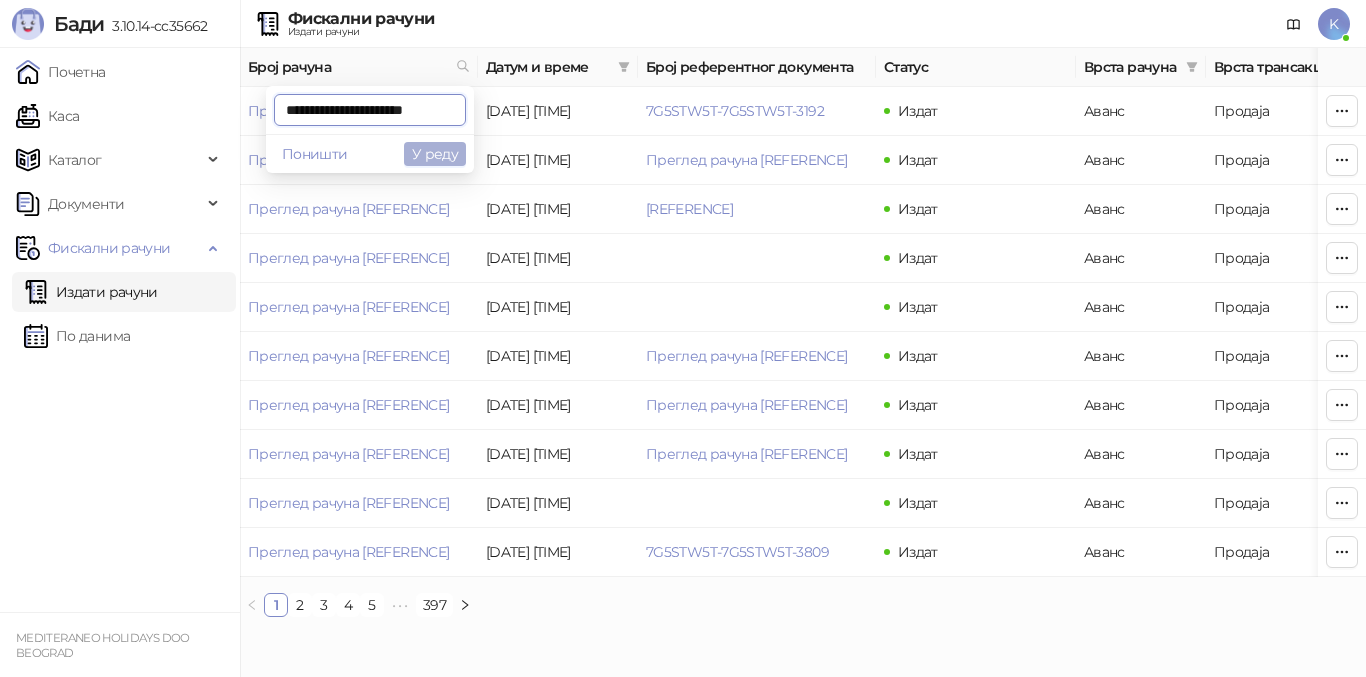 click on "У реду" at bounding box center (435, 154) 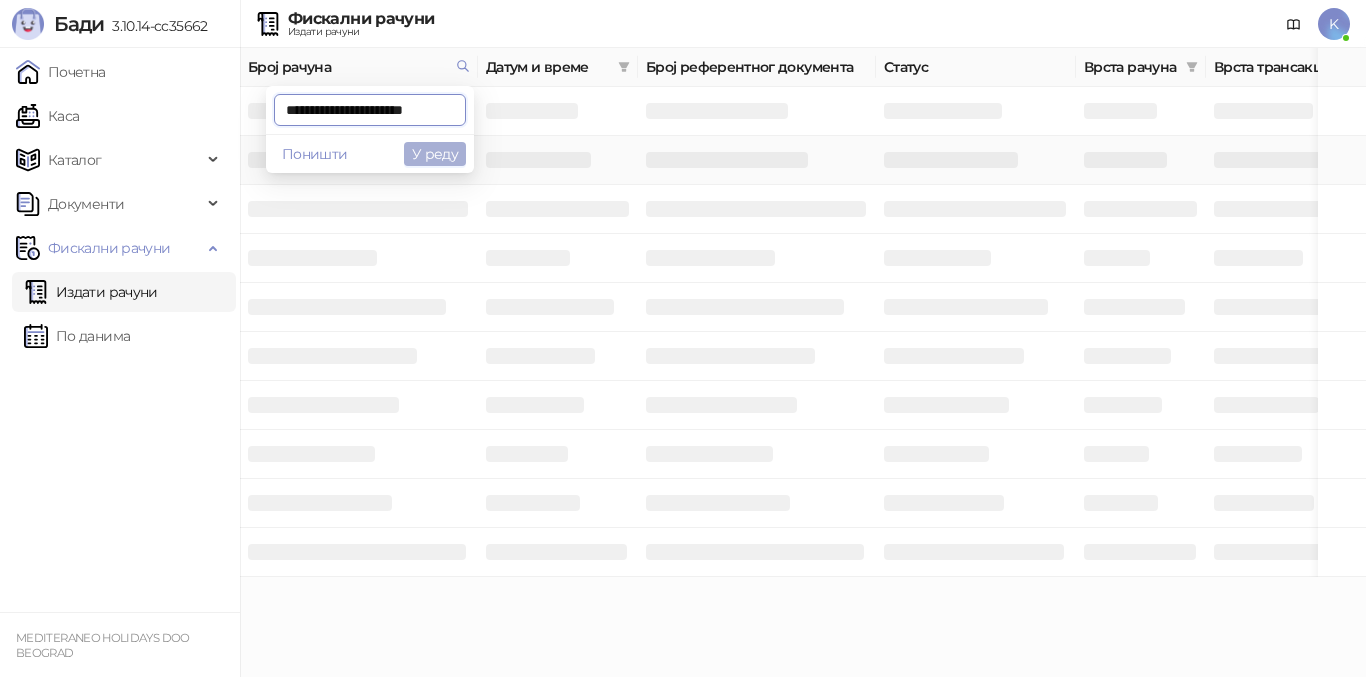 scroll, scrollTop: 0, scrollLeft: 5, axis: horizontal 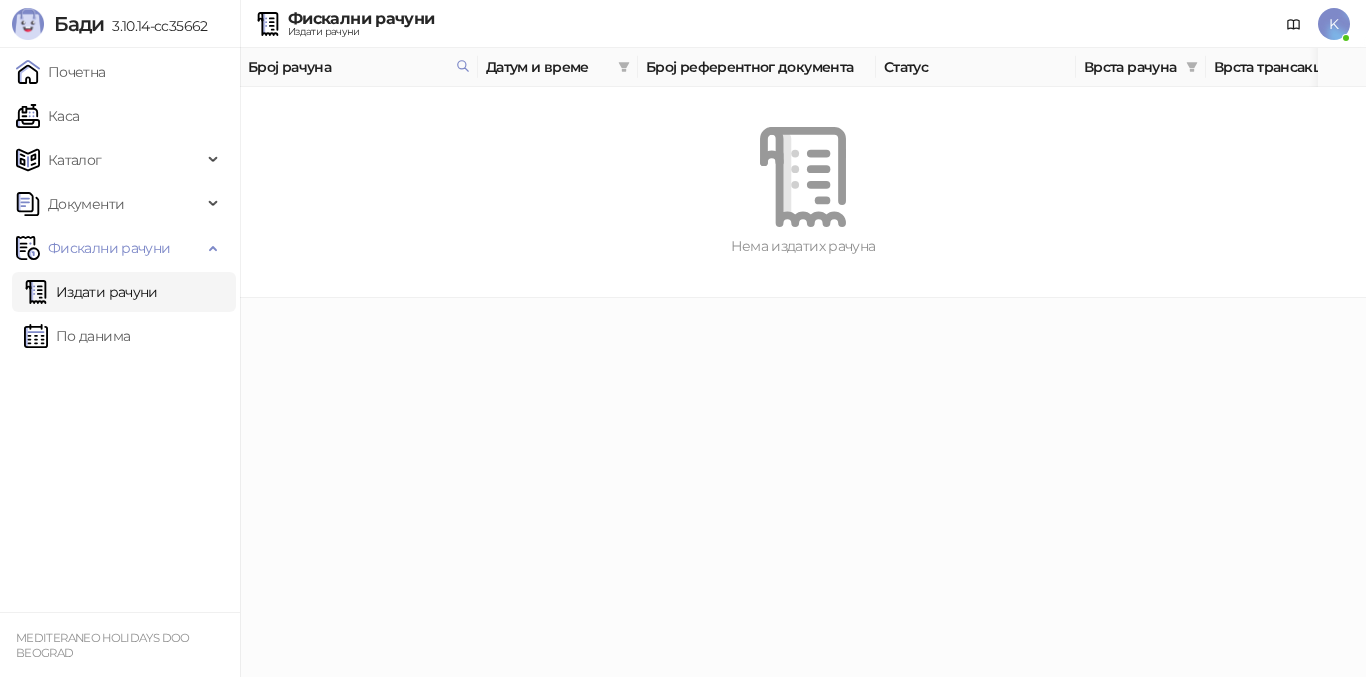 click on "Издати рачуни" at bounding box center (91, 292) 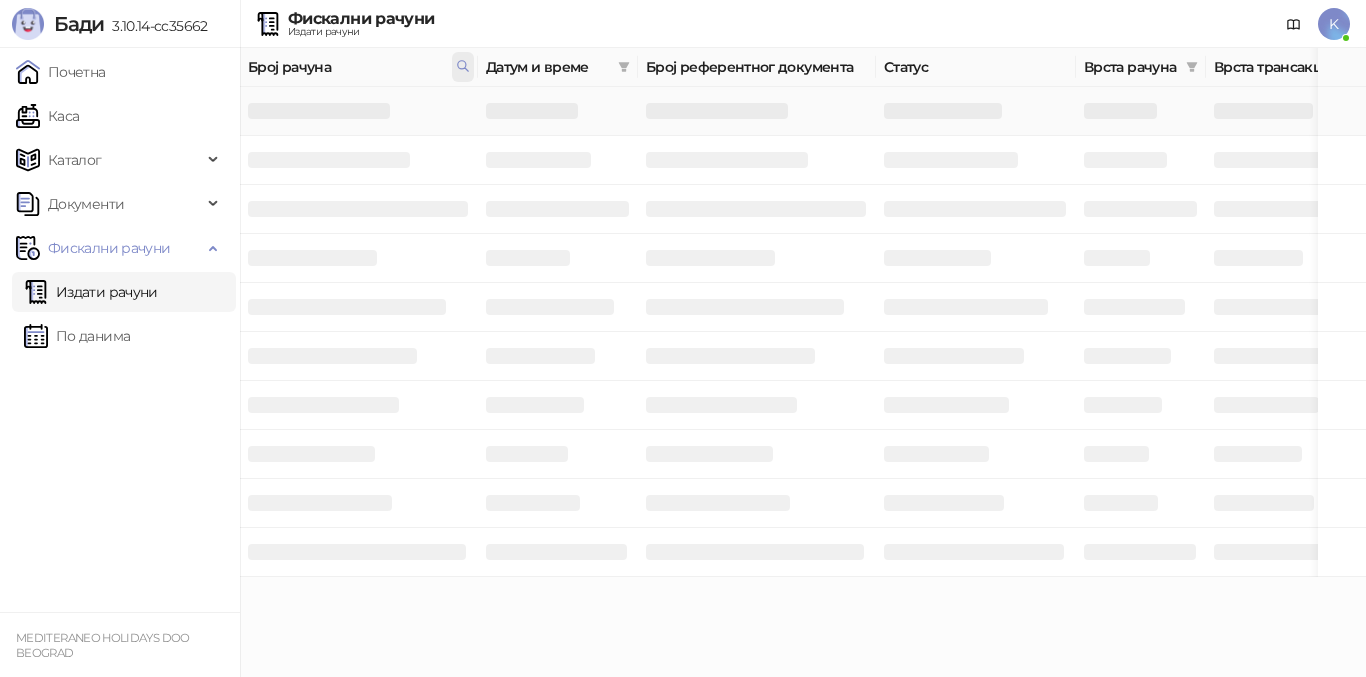 click 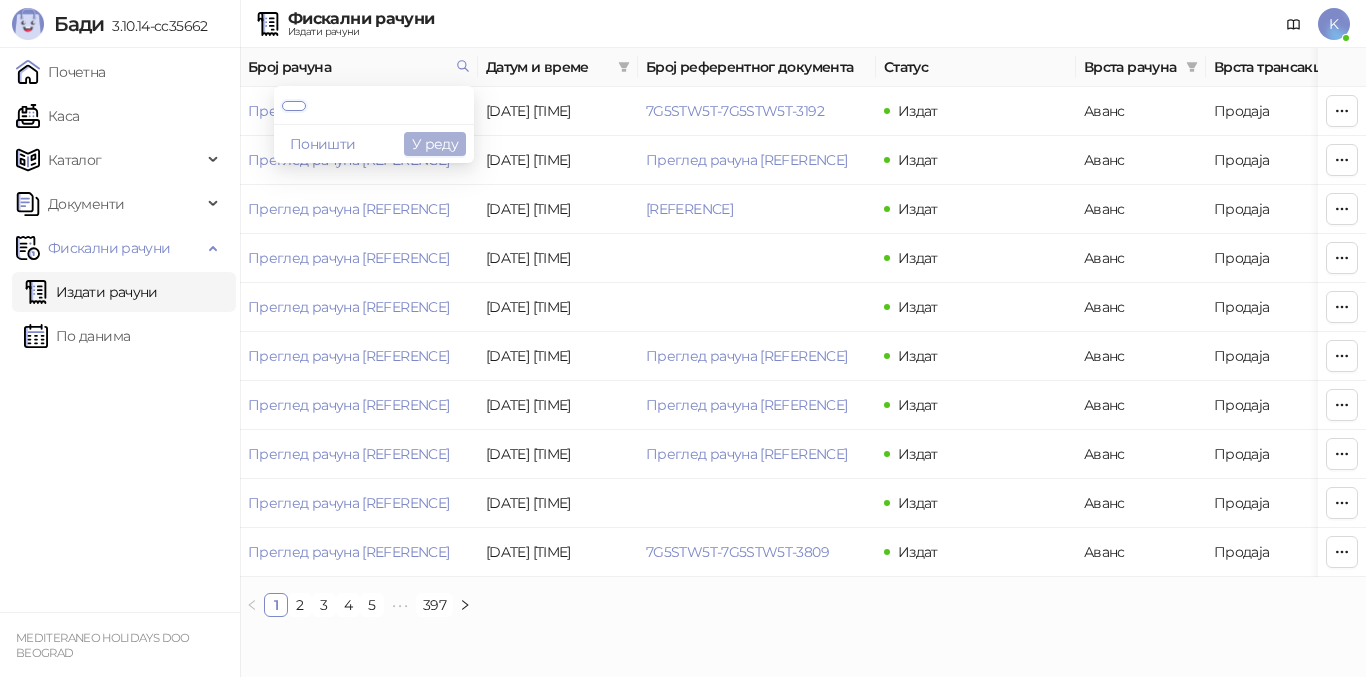 click on "У реду" at bounding box center [435, 144] 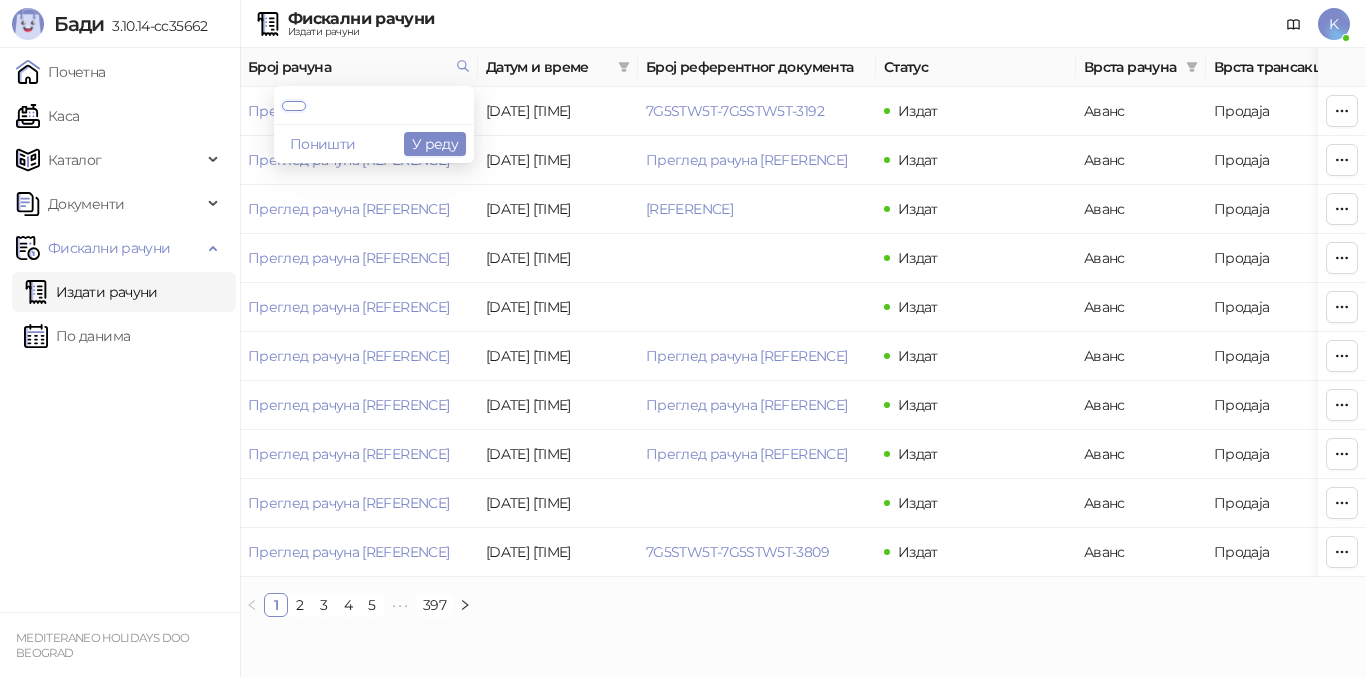 scroll, scrollTop: 0, scrollLeft: 5, axis: horizontal 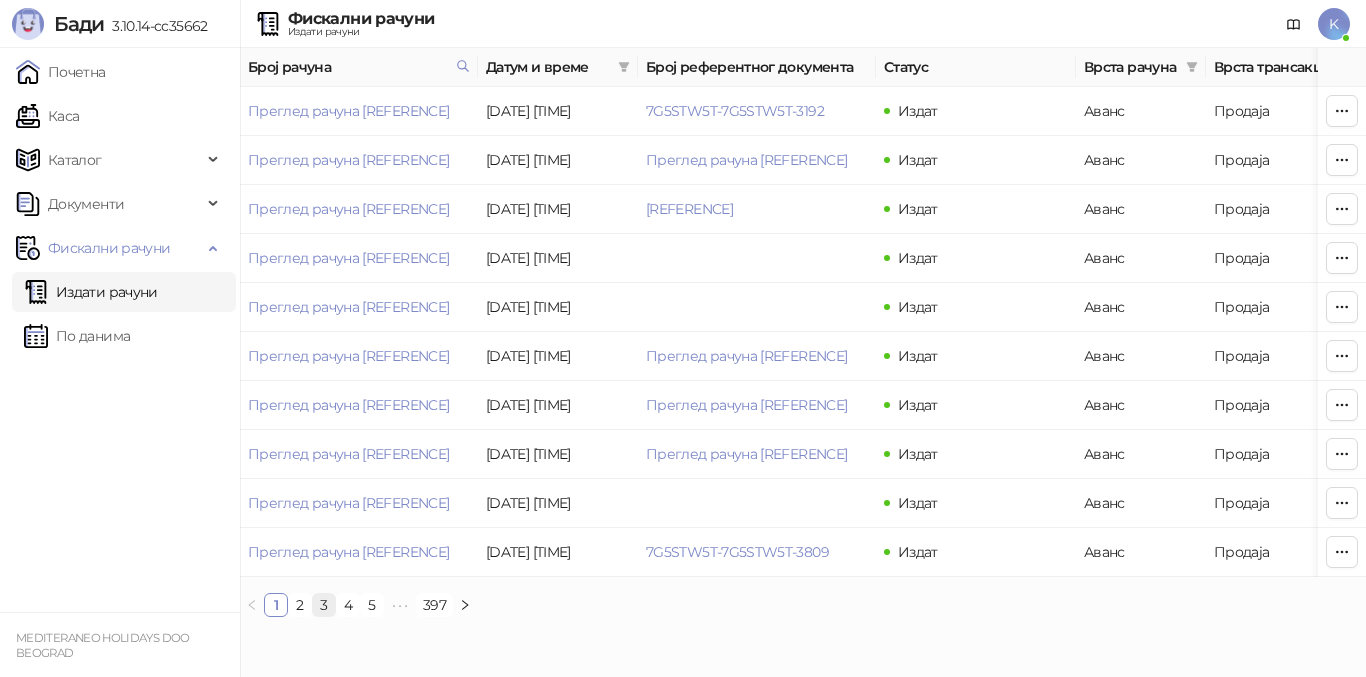 click on "3" at bounding box center [324, 605] 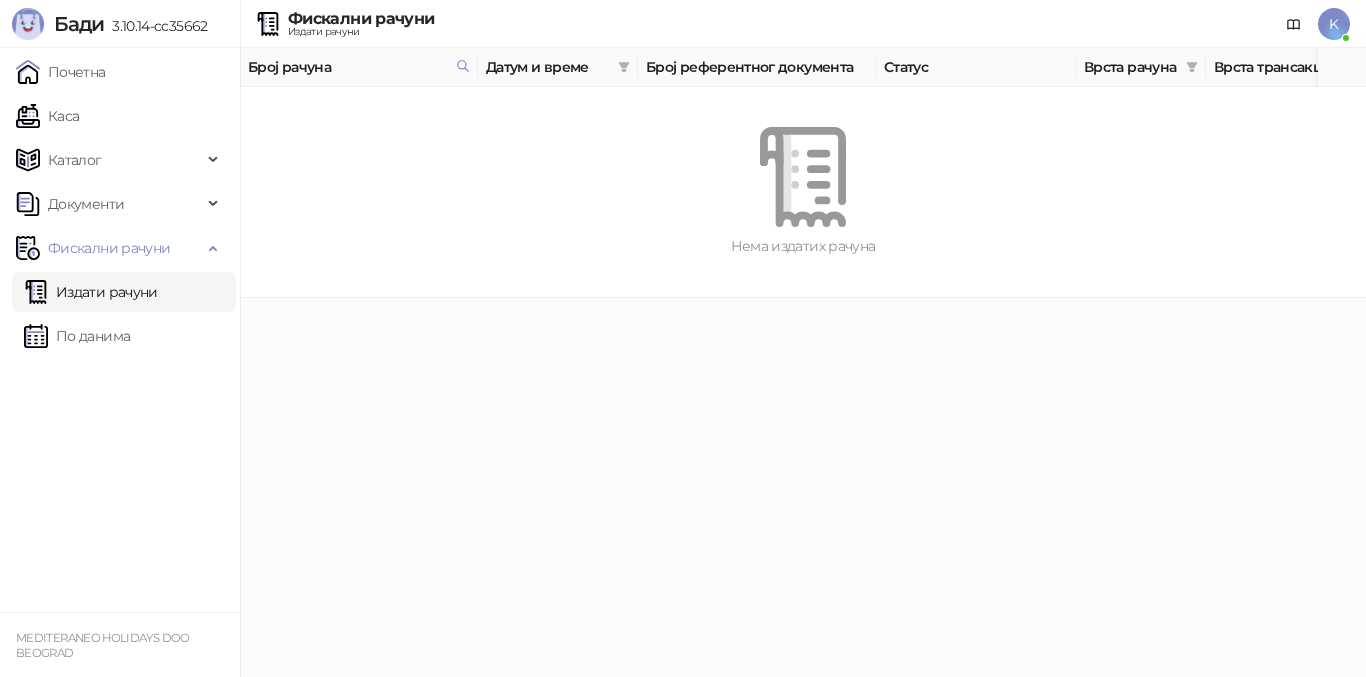 click on "Број рачуна" at bounding box center [359, 67] 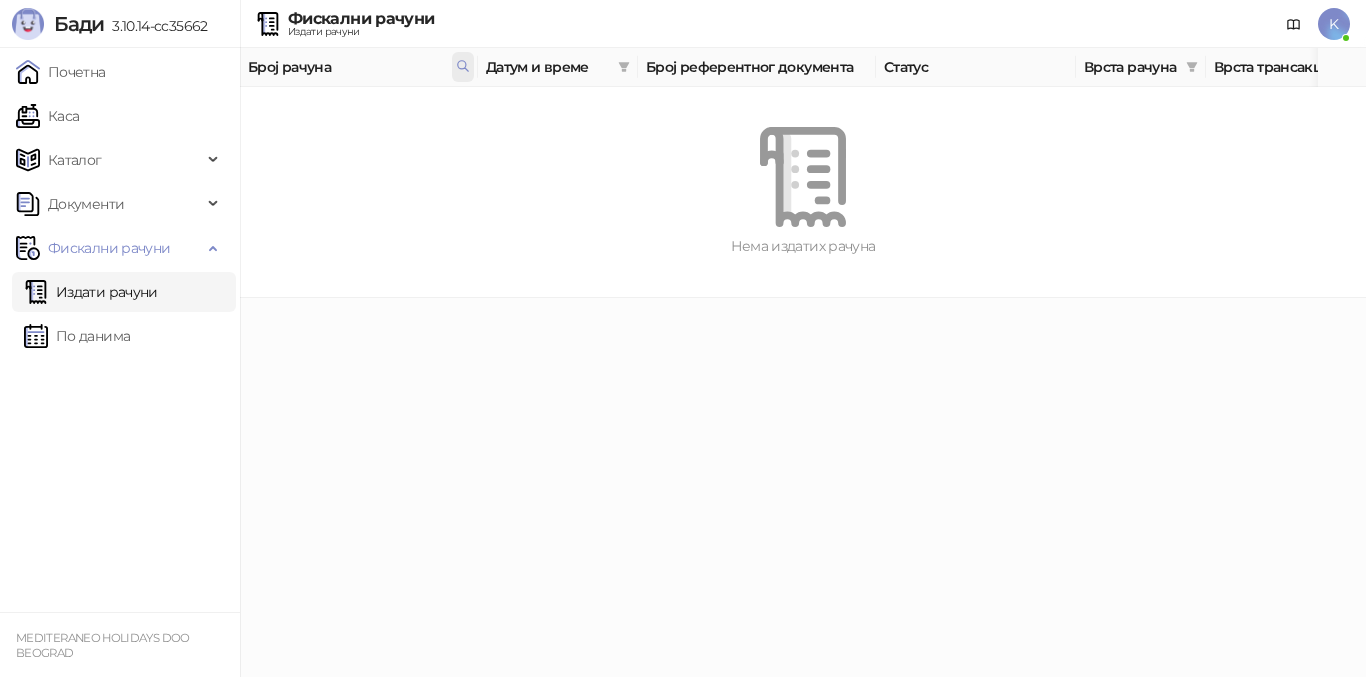 click at bounding box center (463, 67) 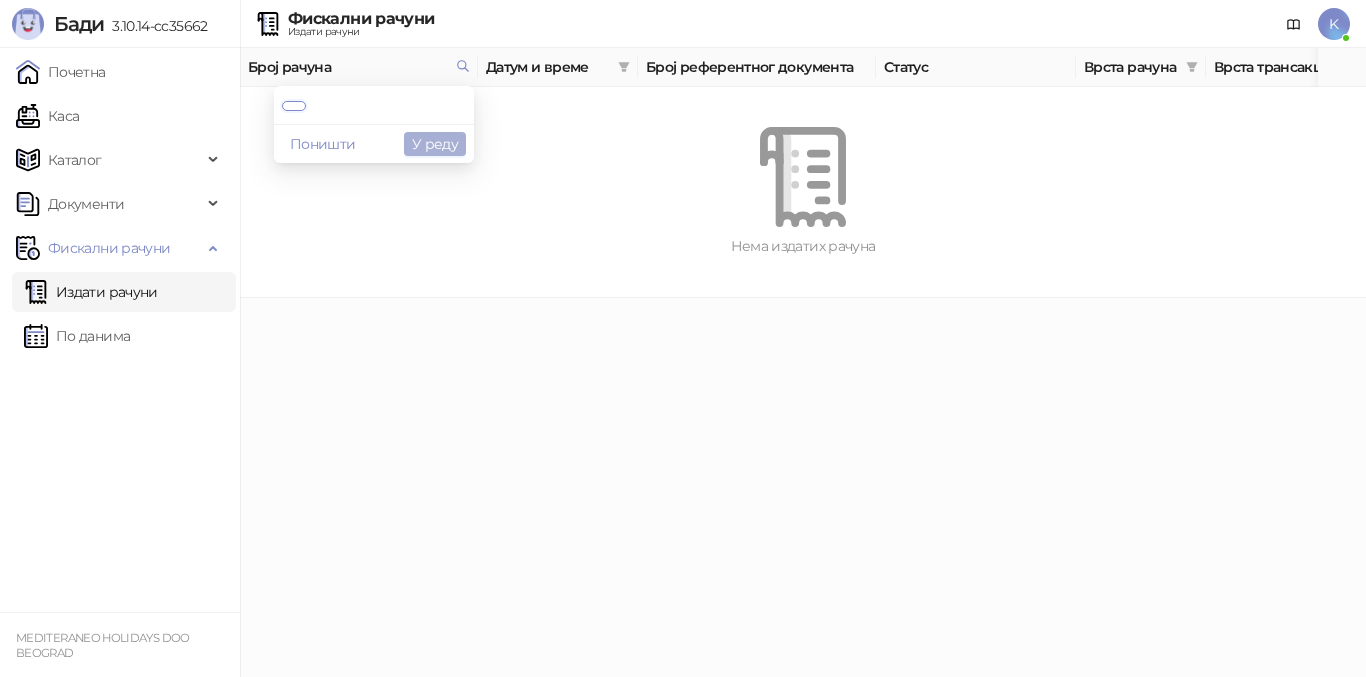 click on "У реду" at bounding box center [435, 144] 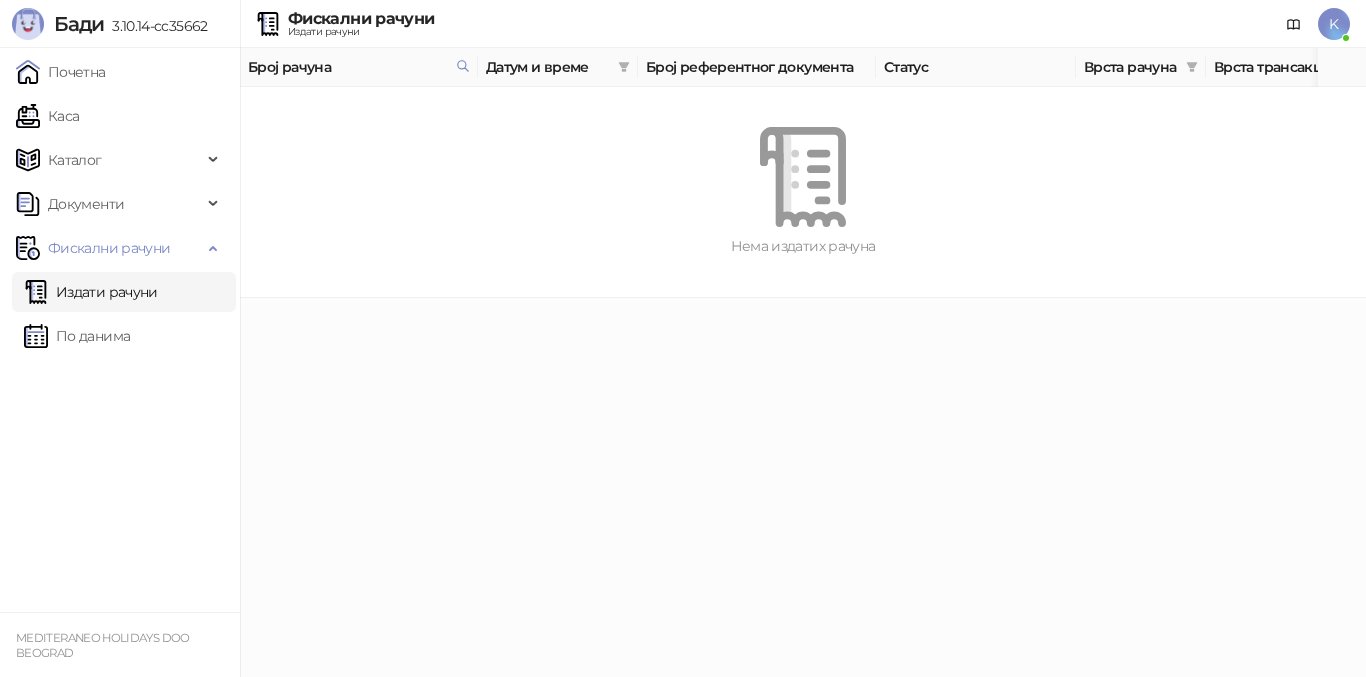 click on "Издати рачуни" at bounding box center (91, 292) 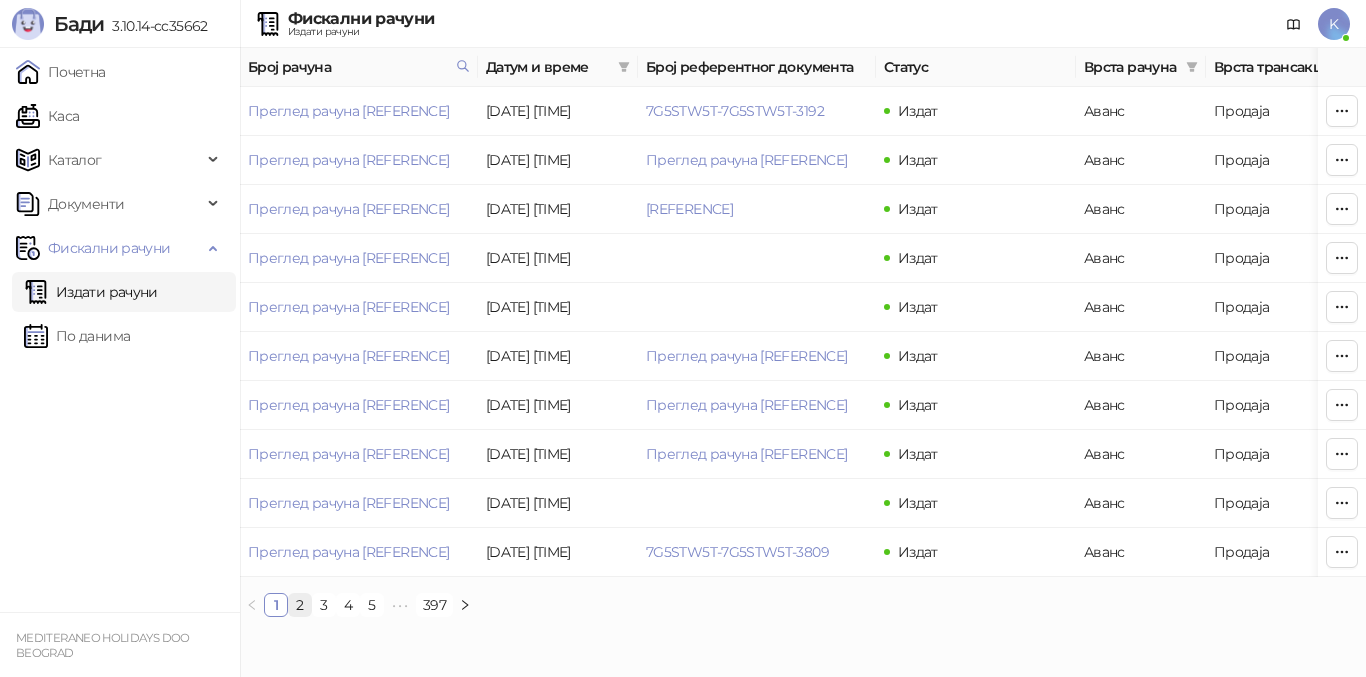 click on "2" at bounding box center [300, 605] 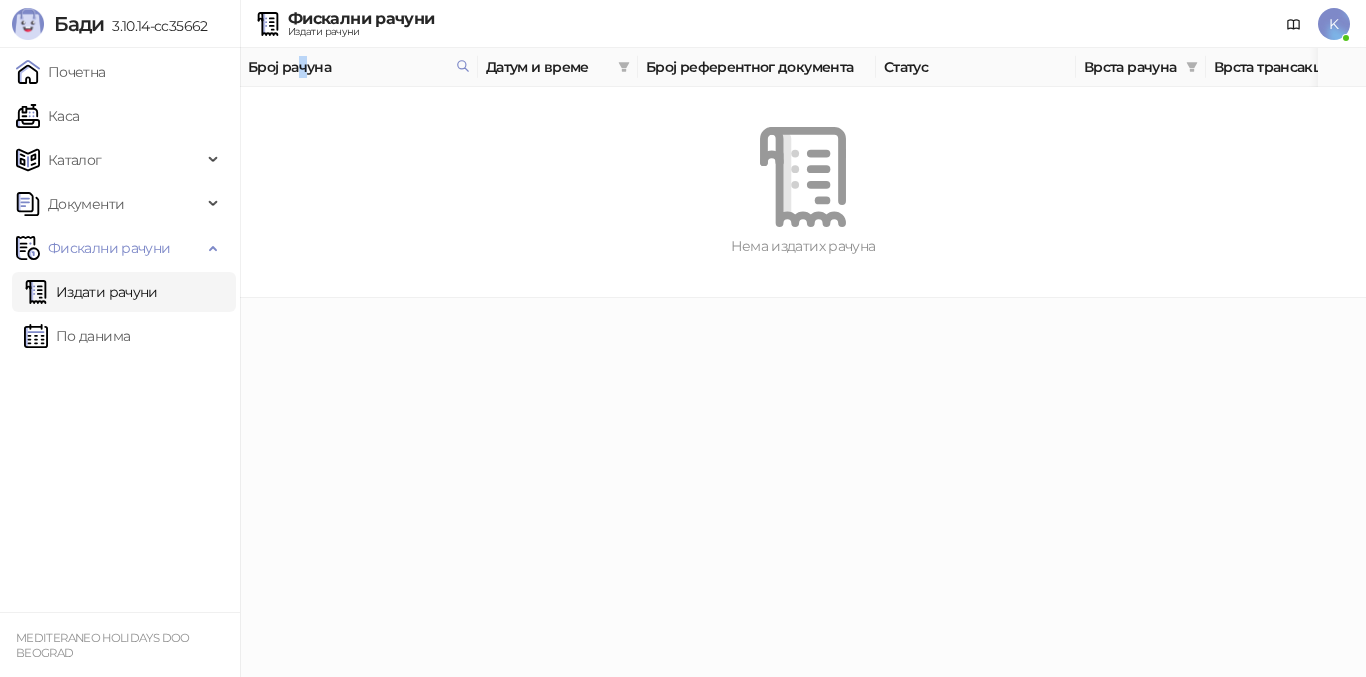 click on "Број рачуна" at bounding box center (348, 67) 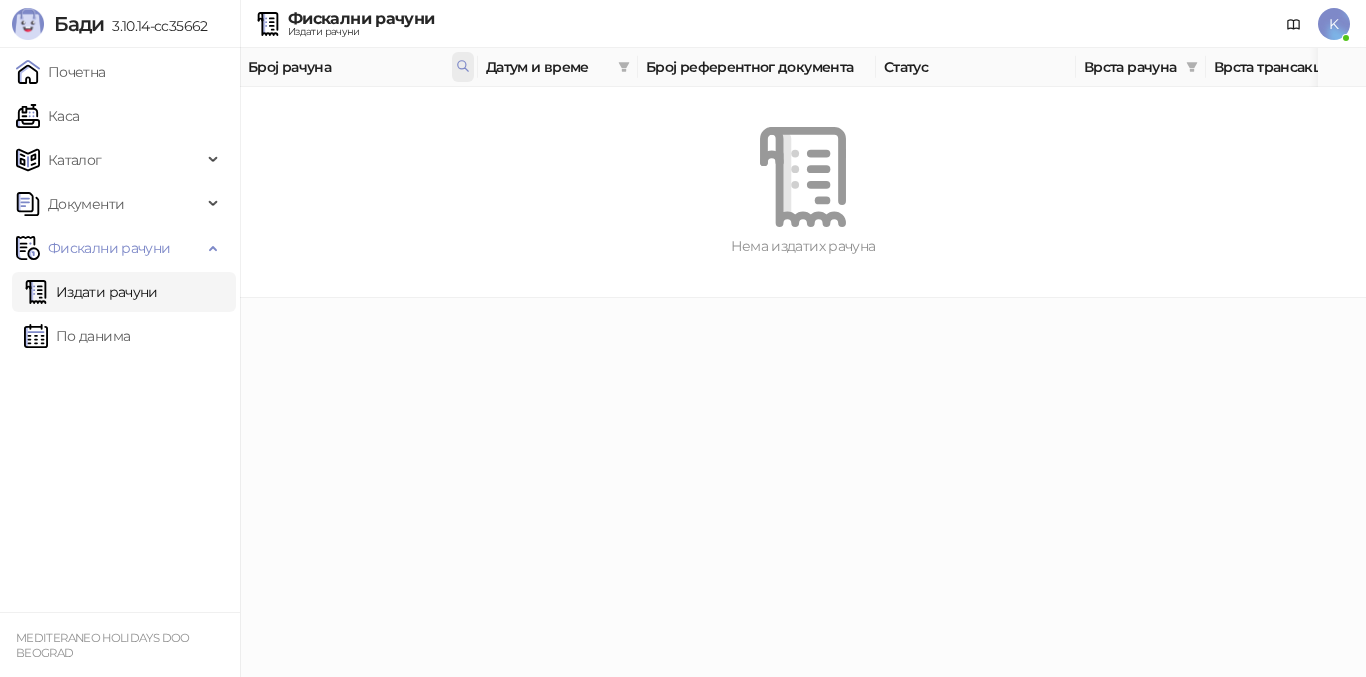 click at bounding box center (463, 67) 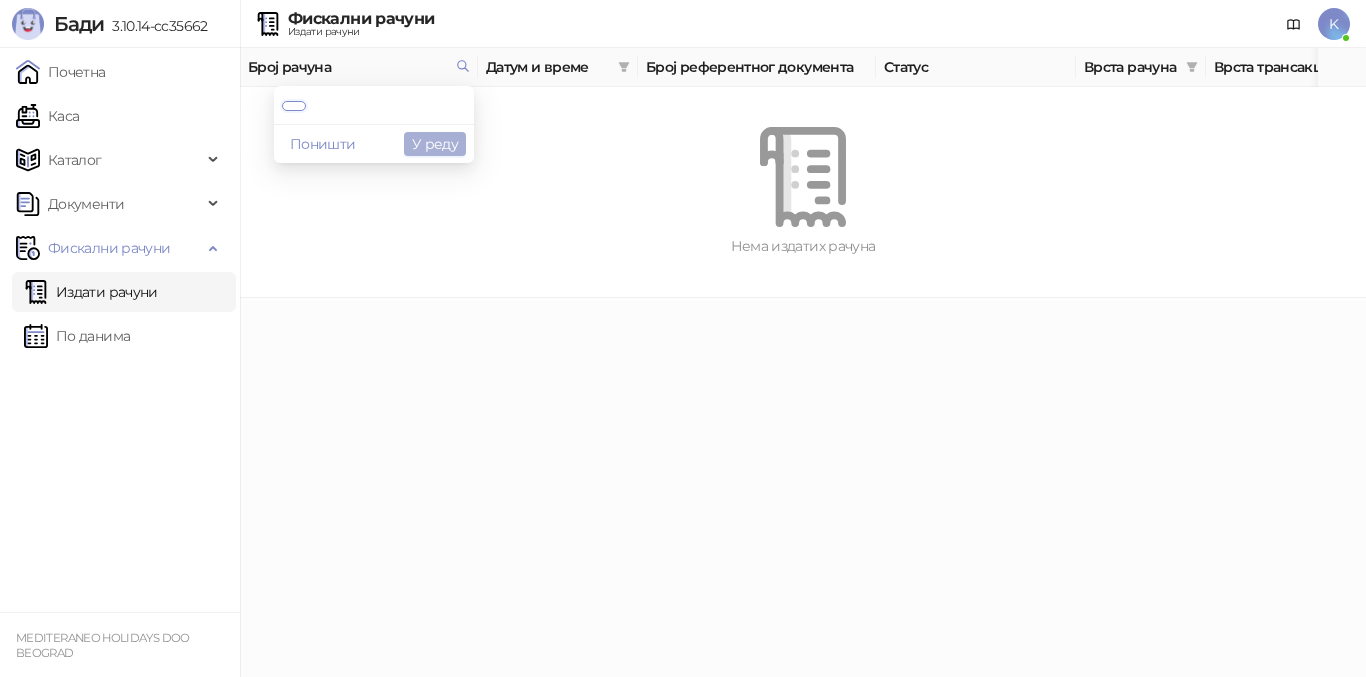 click on "У реду" at bounding box center [435, 144] 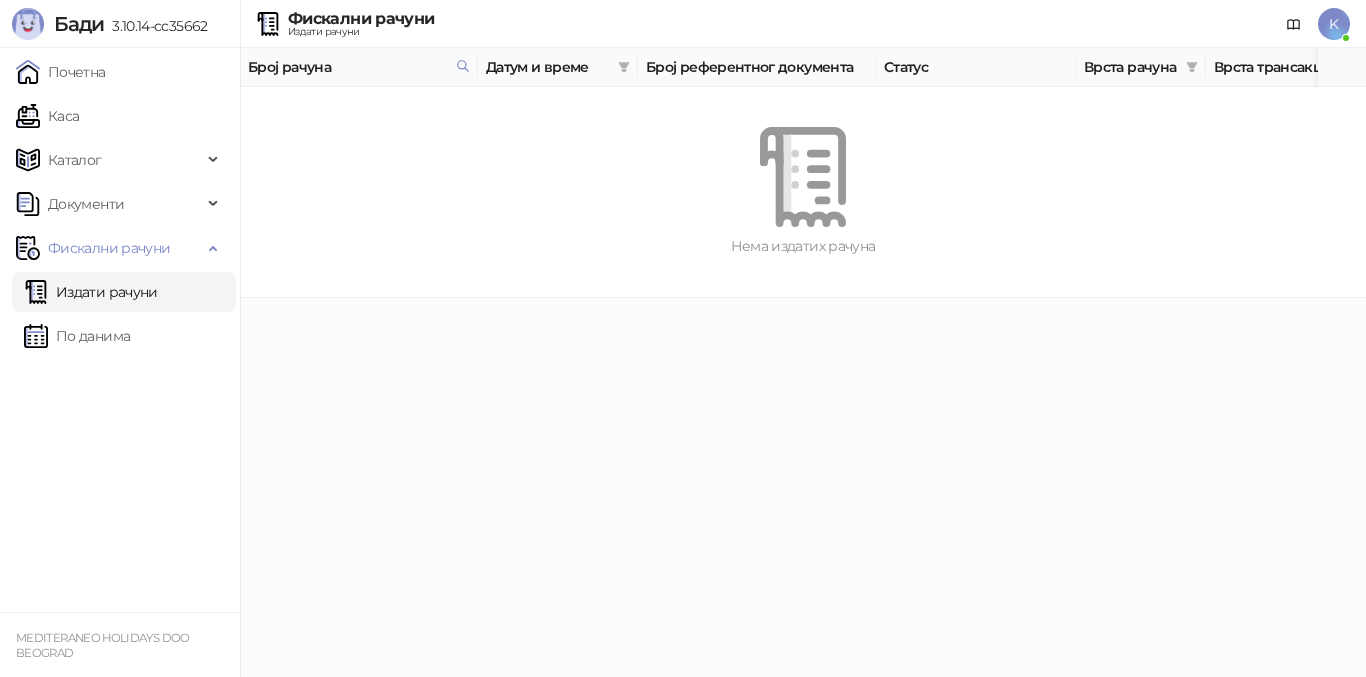 click on "Издати рачуни" at bounding box center [91, 292] 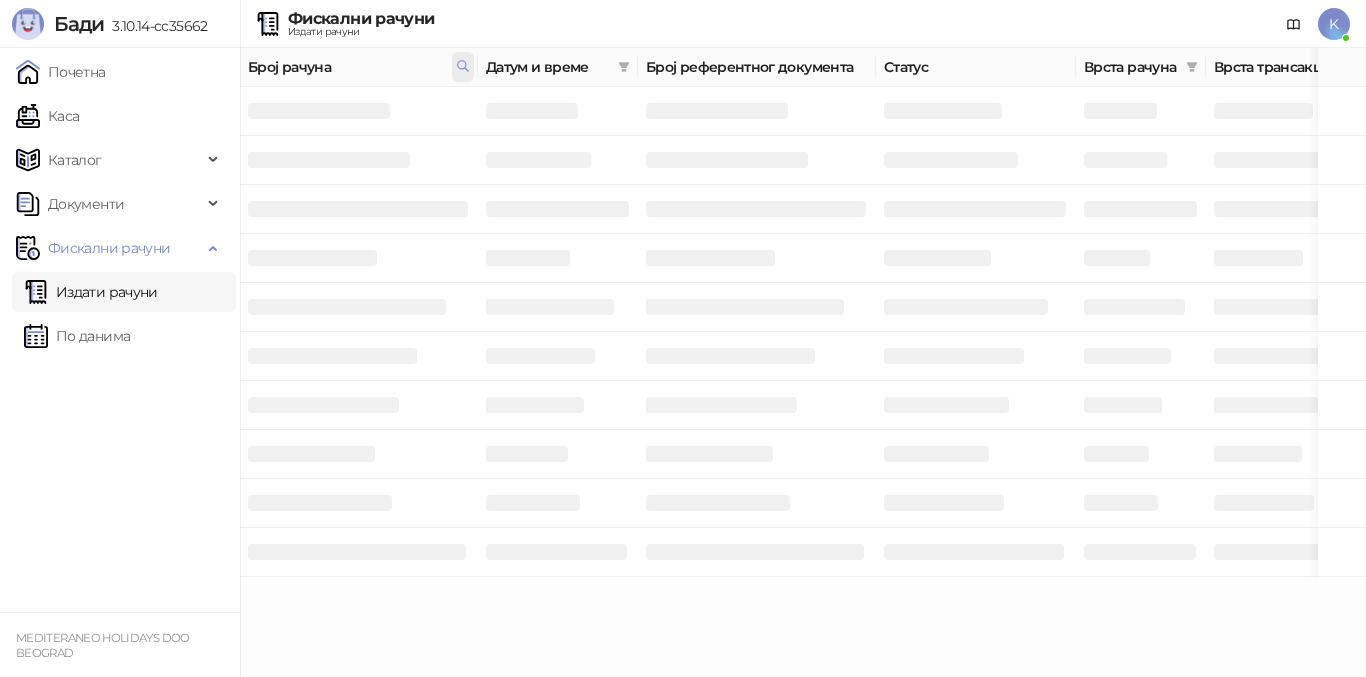 click 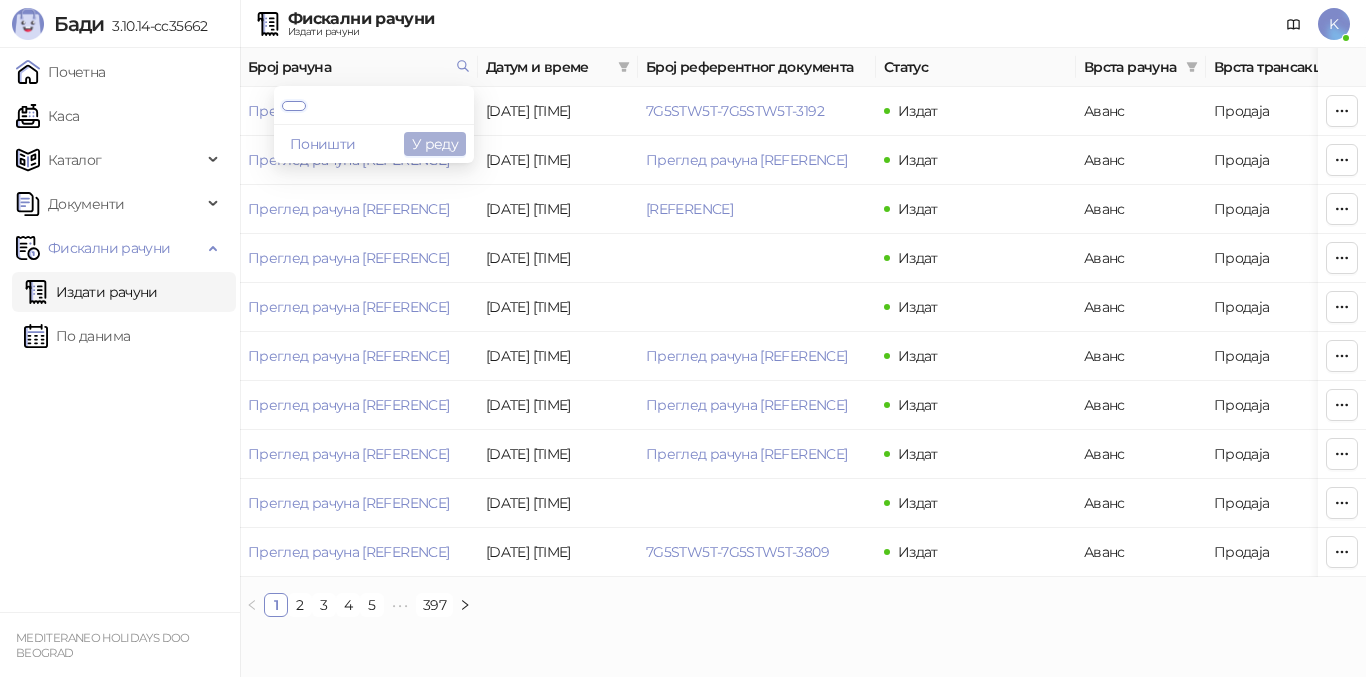 click on "У реду" at bounding box center (435, 144) 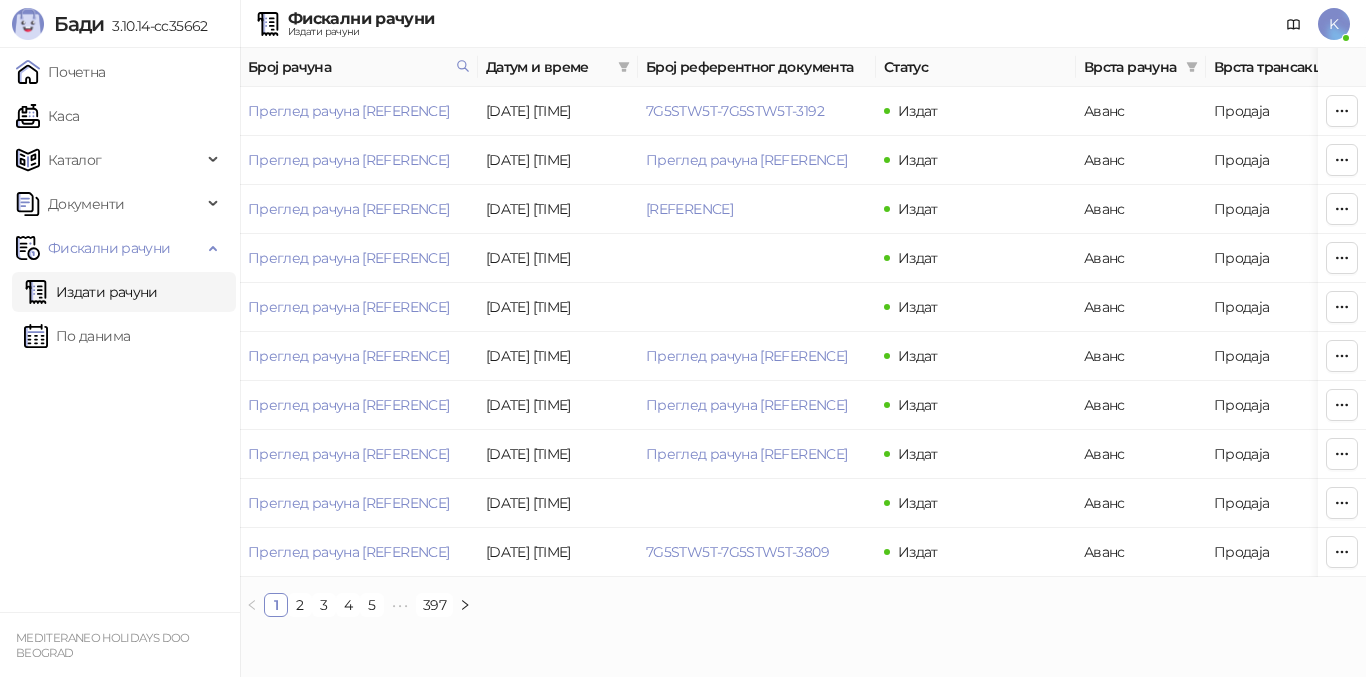 click on "397" at bounding box center [434, 605] 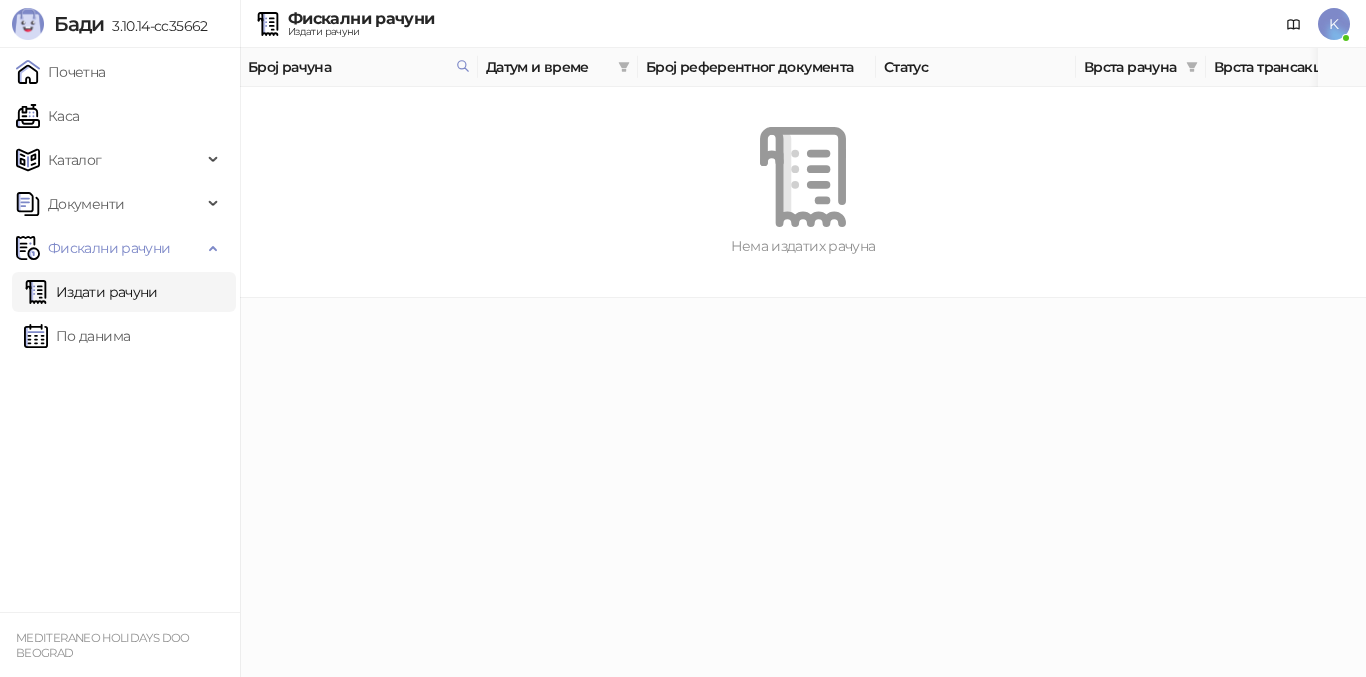 click on "Број рачуна" at bounding box center (359, 67) 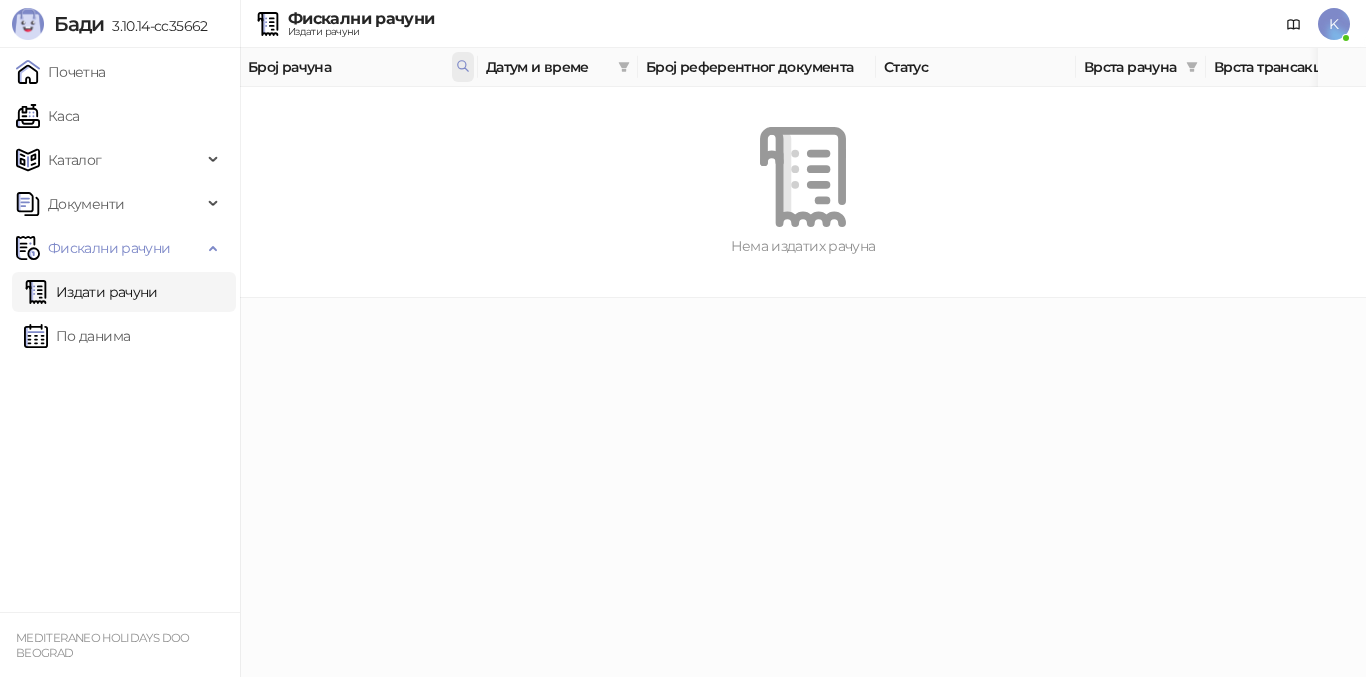 click 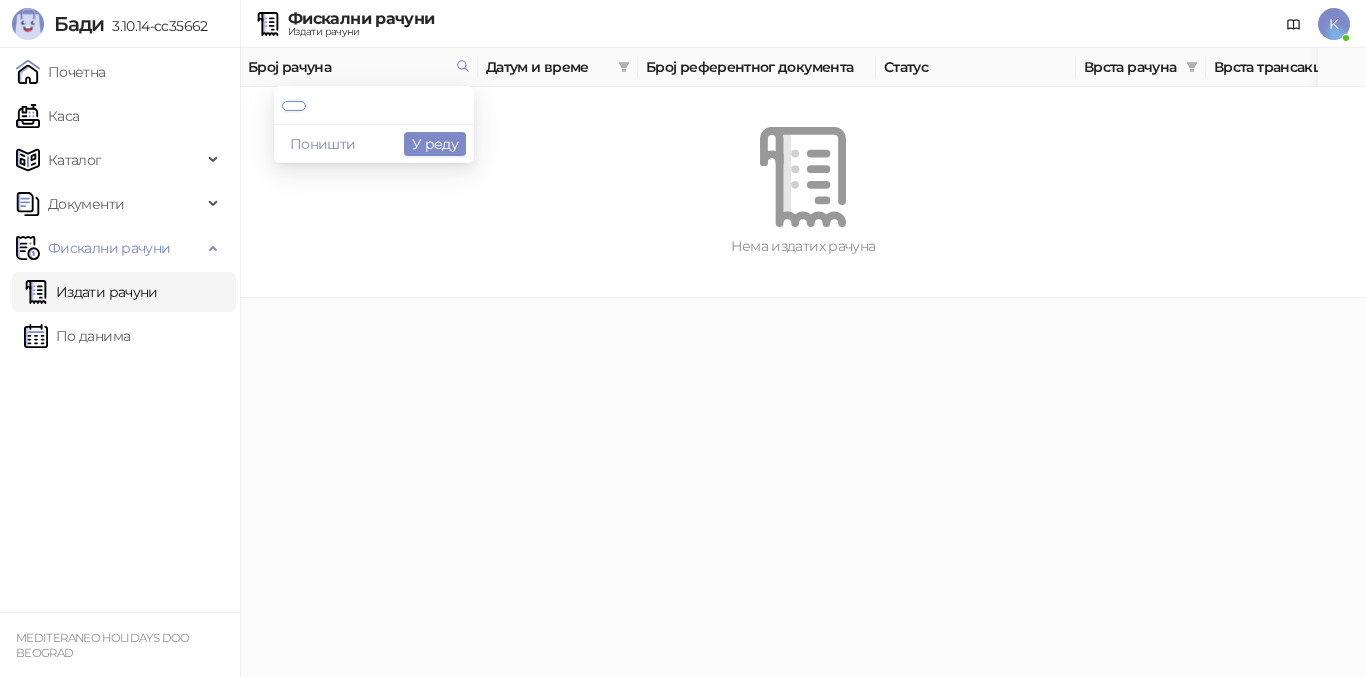 click on "Почетна Каса Каталог Документи Фискални рачуни Издати рачуни По данима" at bounding box center [120, 330] 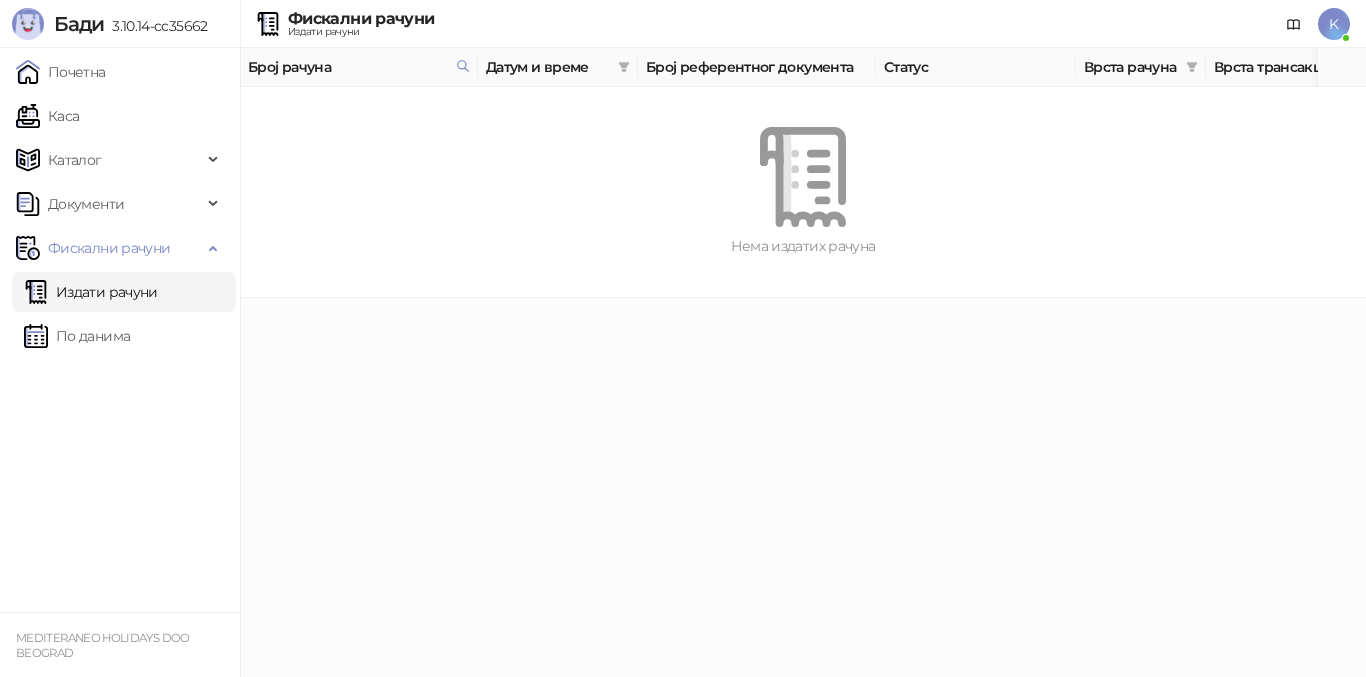 click on "Бади 3.10.14-cc35662 Почетна Каса Каталог Документи Фискални рачуни Издати рачуни По данима MEDITERANEO HOLIDAYS DOO BEOGRAD Фискални рачуни Издати рачуни K  Број рачуна Датум и време Број референтног документа Статус Врста рачуна Врста трансакције Износ Касир Продајно место                     Нема издатих рачуна ФИСКАЛНИ РАЧУН ПИБ:  100420804 Предузеће:  MEDITERANEO HOLIDAYS Место продаје:  [SALES_POINT]  Адреса:  БУЛЕВАР МИХАЈЛА ПУПИНА 10В 1   Општина:  [CITY] (НОВИ БЕОГРАД) Касир:  Kasir   ЕСИР број:  [ESIR_NUMBER] Реф. број:  [REFERENCE] Реф. време:  [DATE] [TIME] АВАНС - ПРОДАЈА Артикли # Назив Бар код Кол." at bounding box center (683, 149) 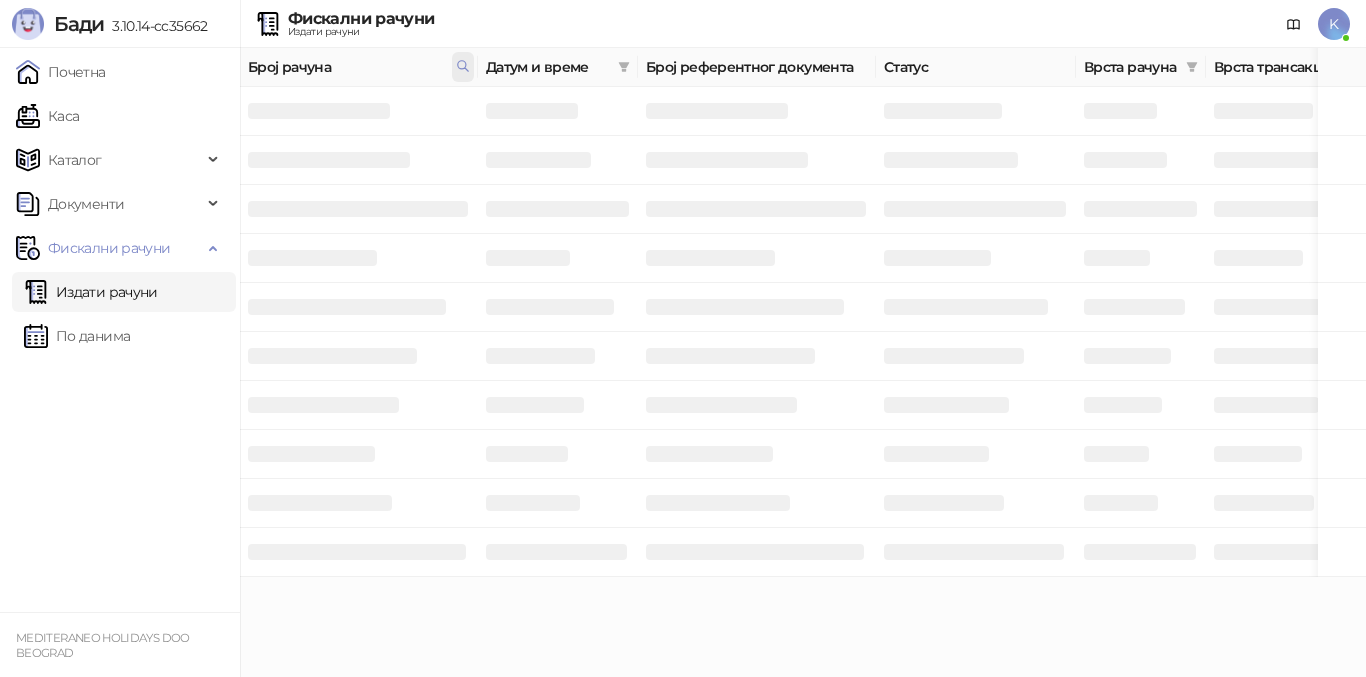 click 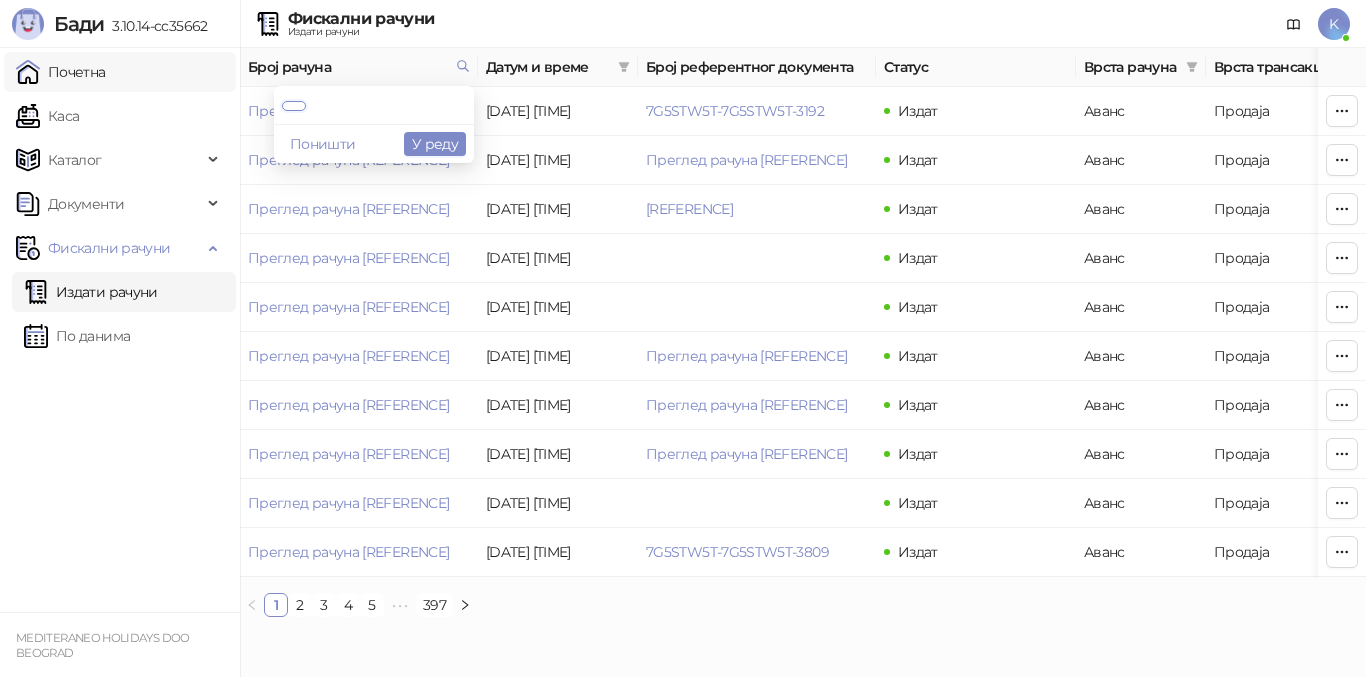 scroll, scrollTop: 0, scrollLeft: 0, axis: both 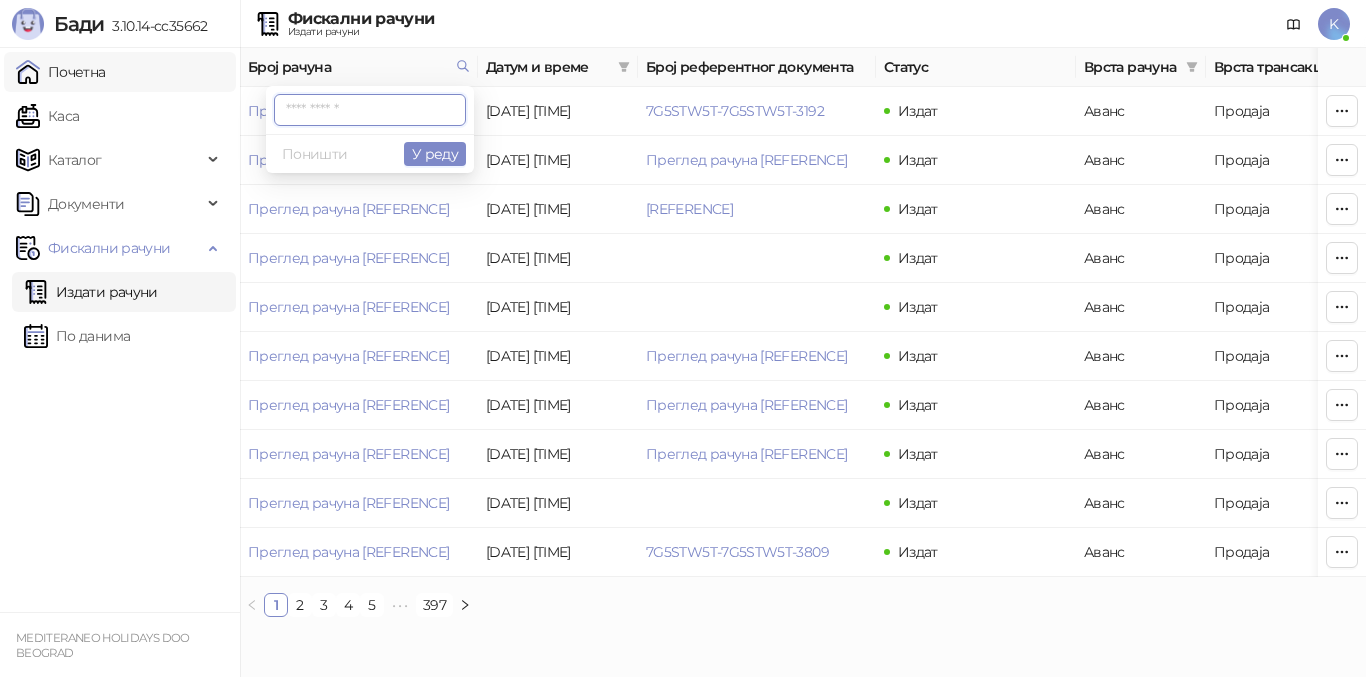 paste on "**********" 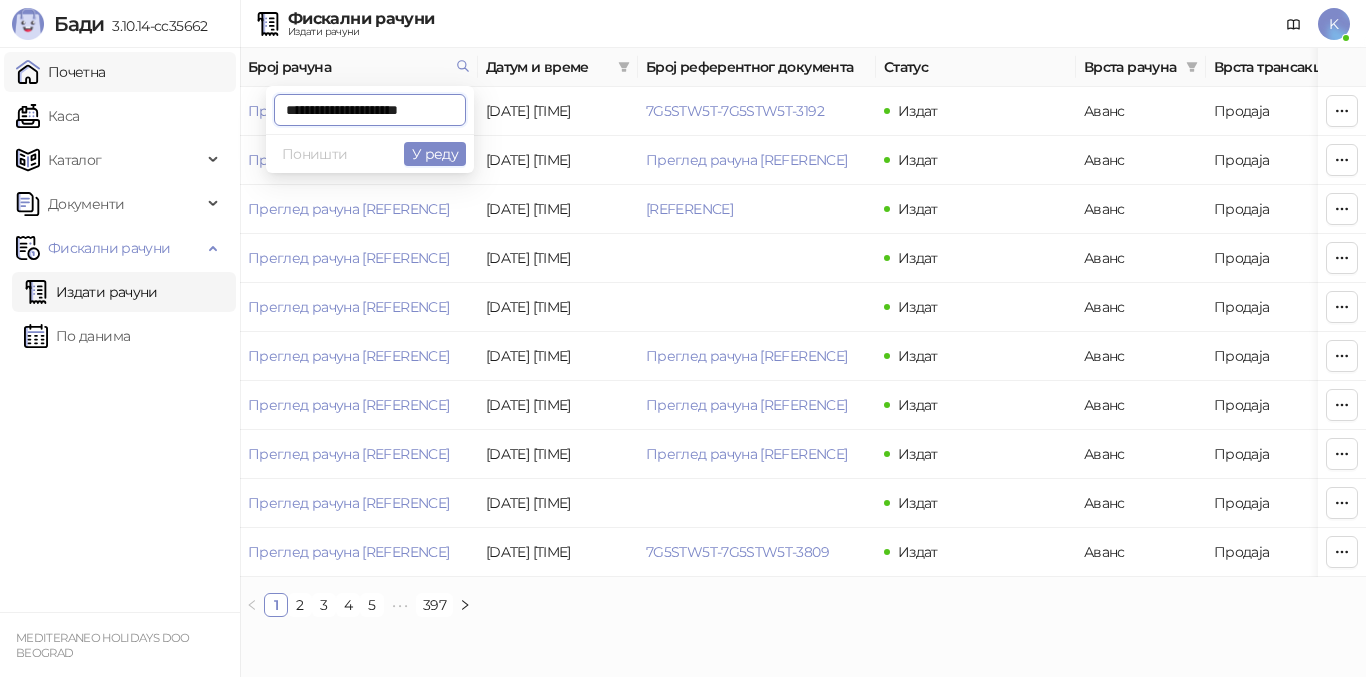 scroll, scrollTop: 0, scrollLeft: 2, axis: horizontal 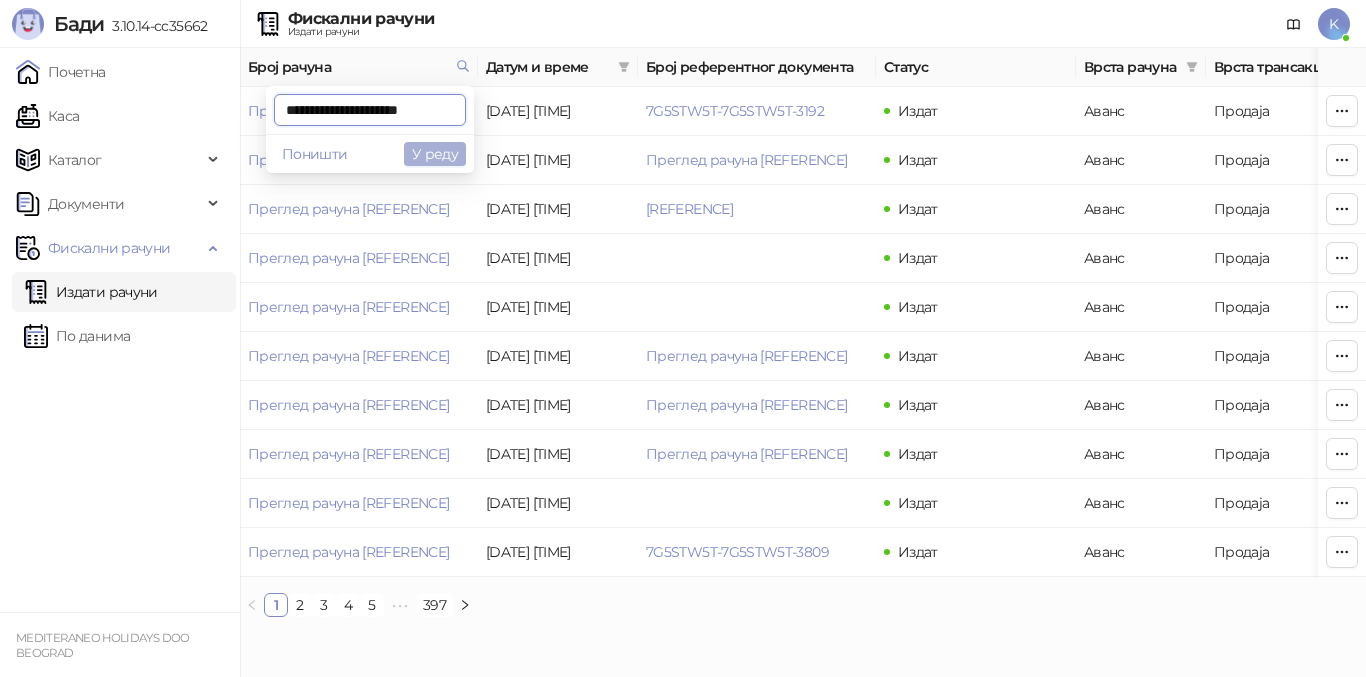type on "**********" 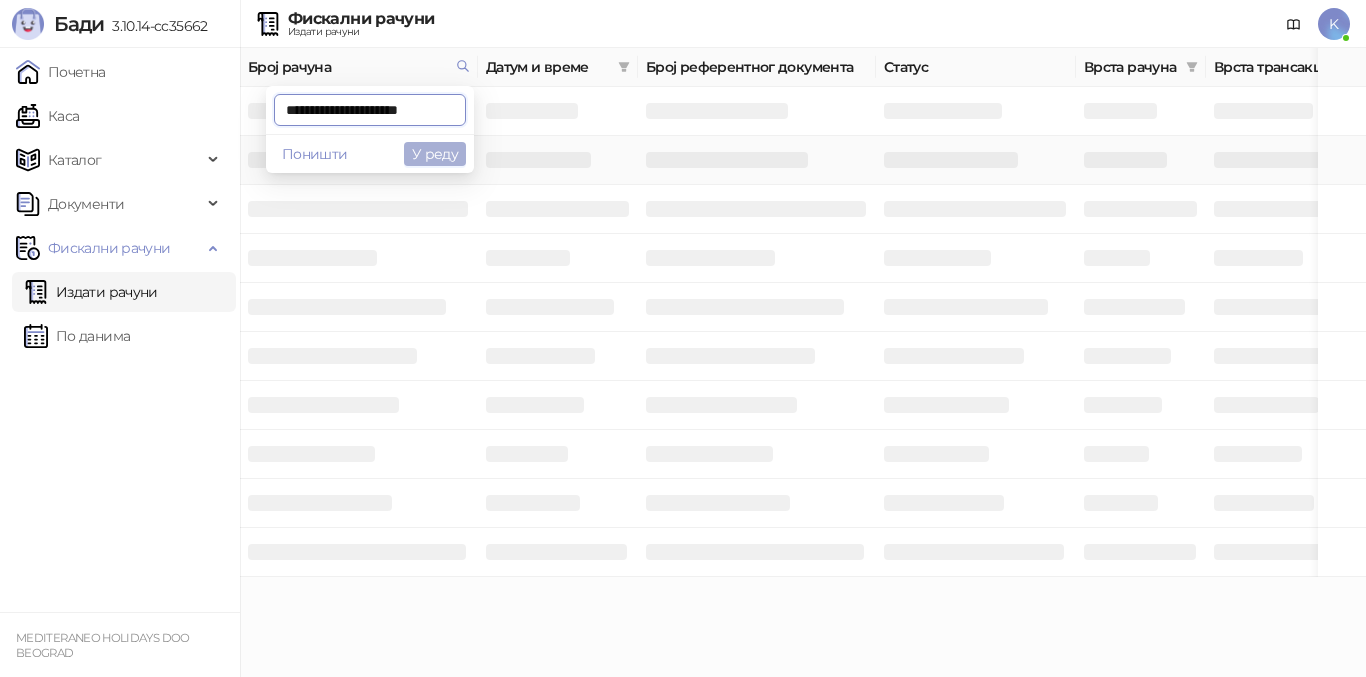 scroll, scrollTop: 0, scrollLeft: 2, axis: horizontal 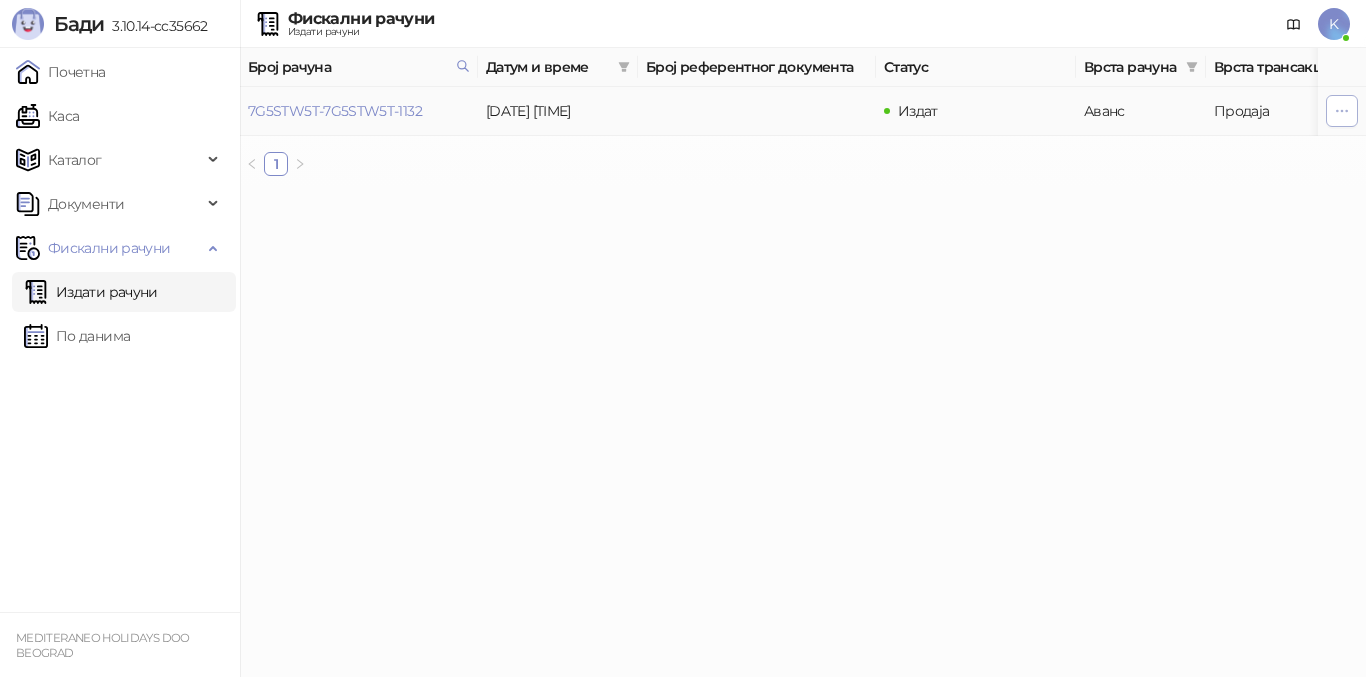 click 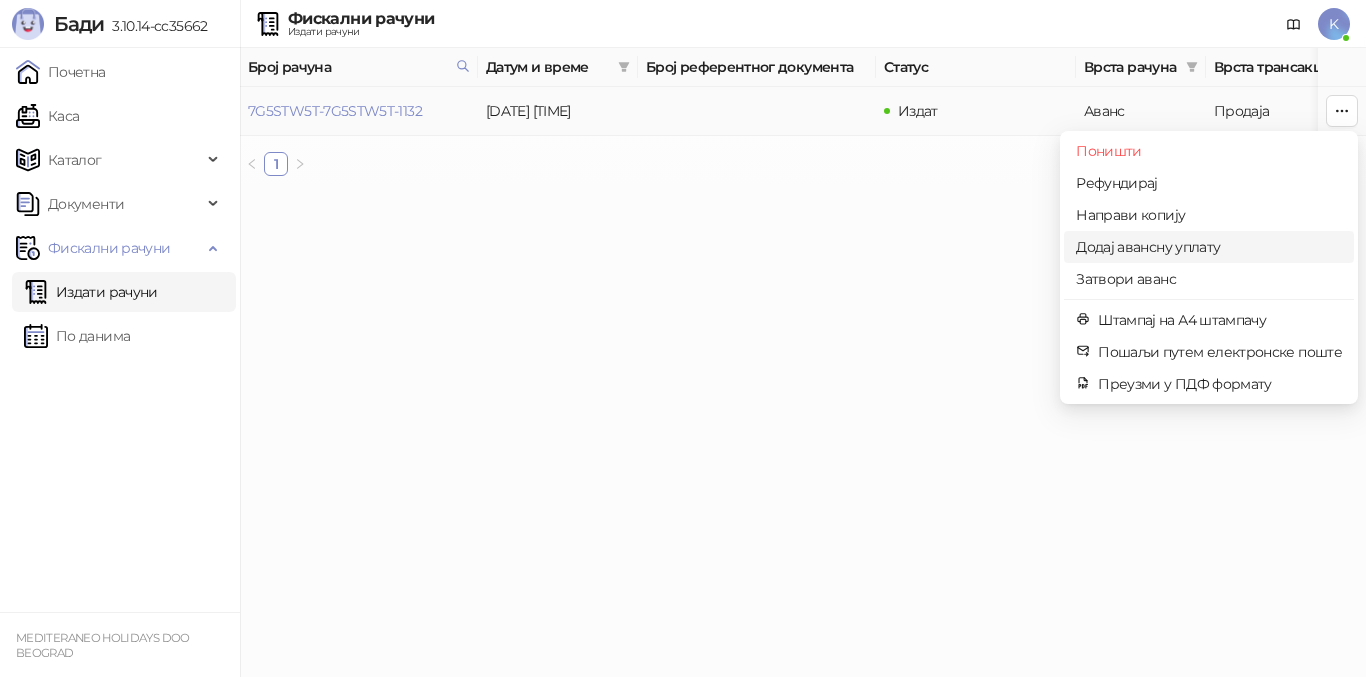 click on "Додај авансну уплату" at bounding box center (1209, 247) 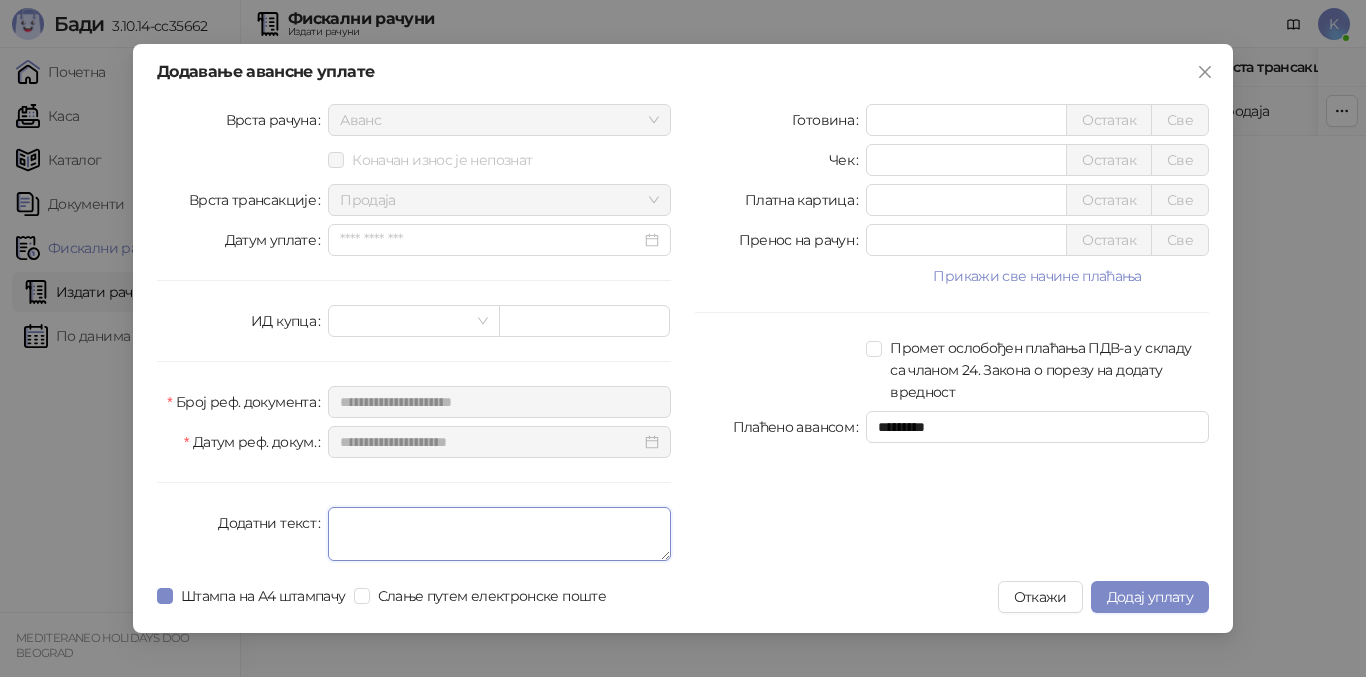 click on "Додатни текст" at bounding box center [499, 534] 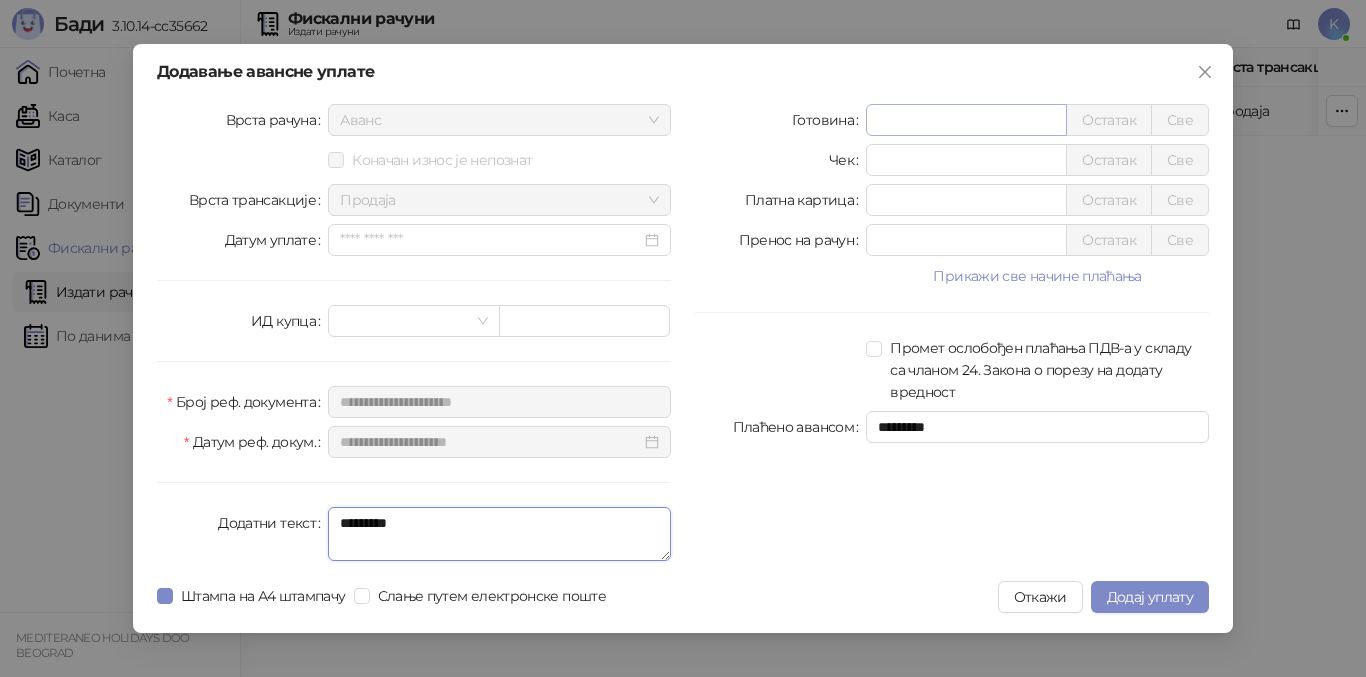 type on "*********" 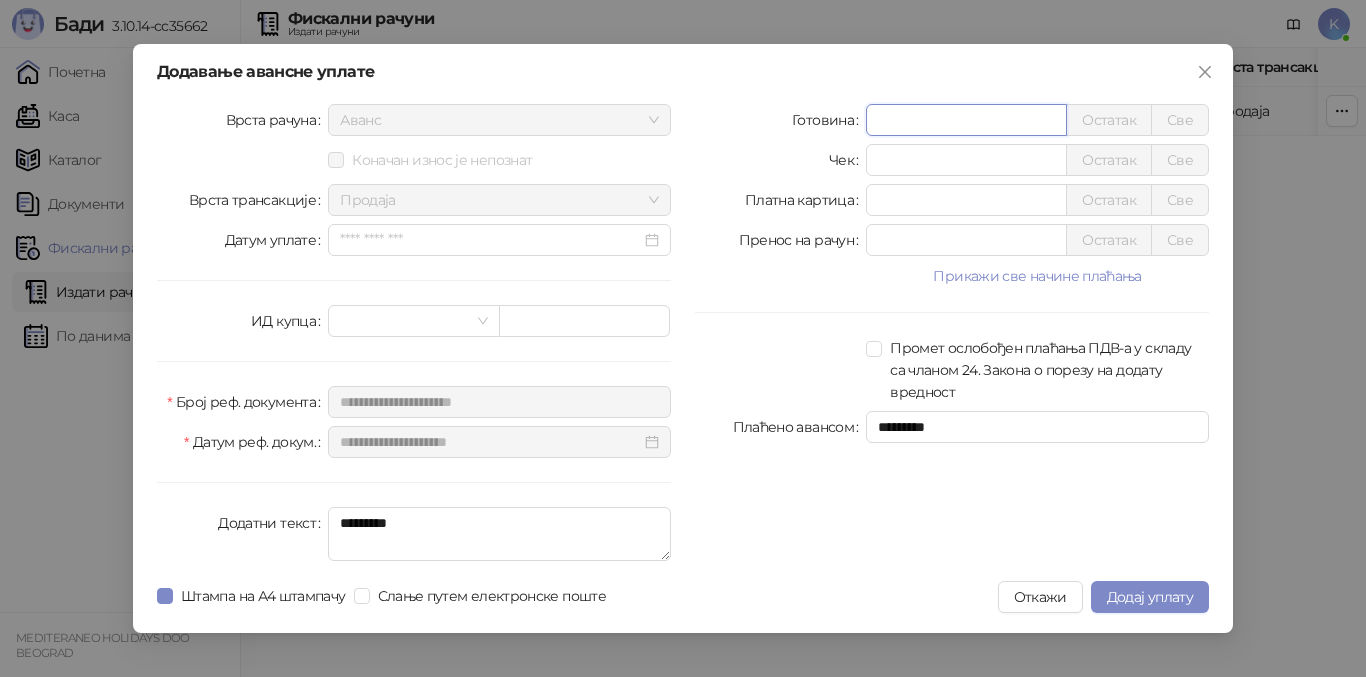 click on "*" at bounding box center (966, 120) 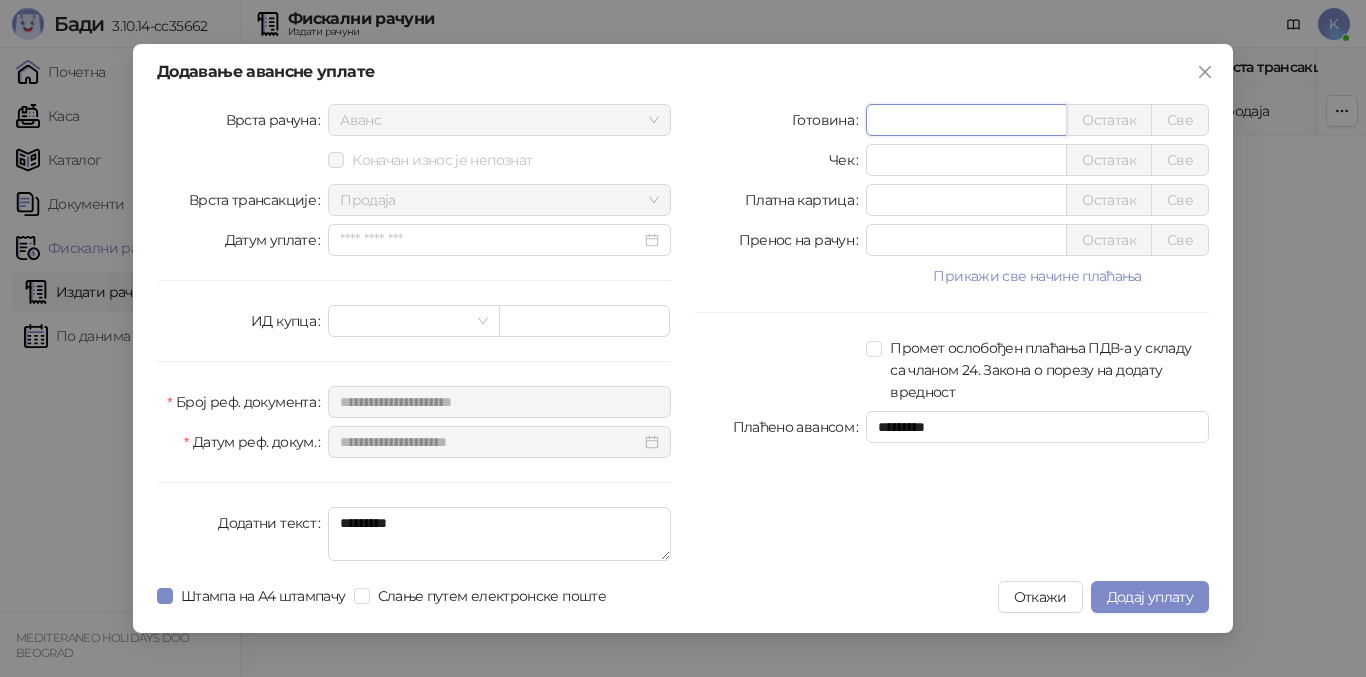 drag, startPoint x: 931, startPoint y: 127, endPoint x: 831, endPoint y: 117, distance: 100.49876 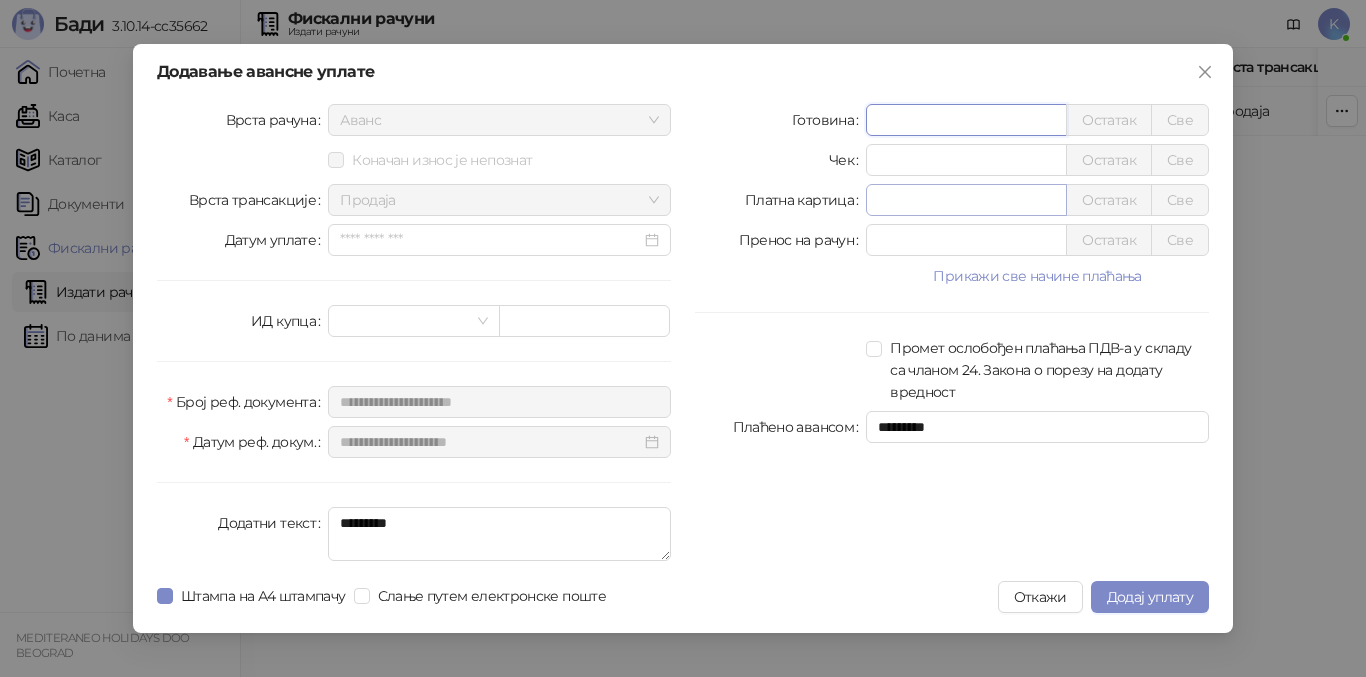 type on "*****" 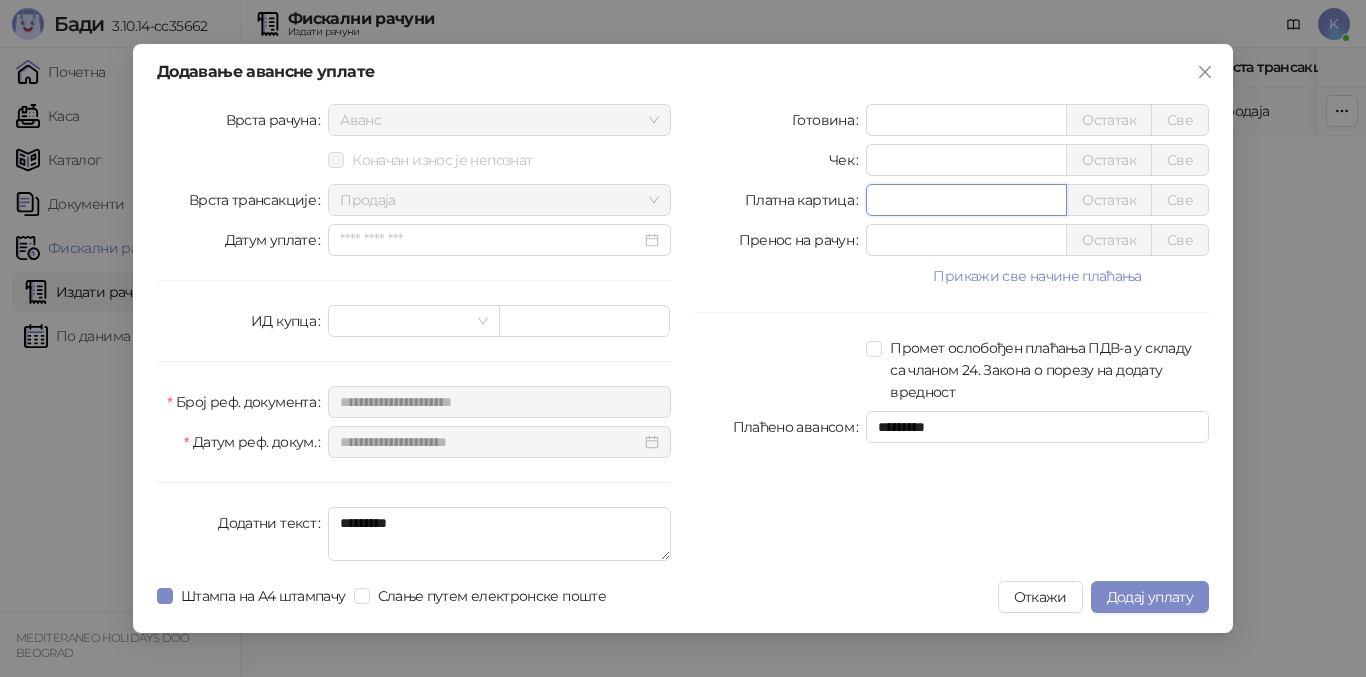 click on "*" at bounding box center (966, 200) 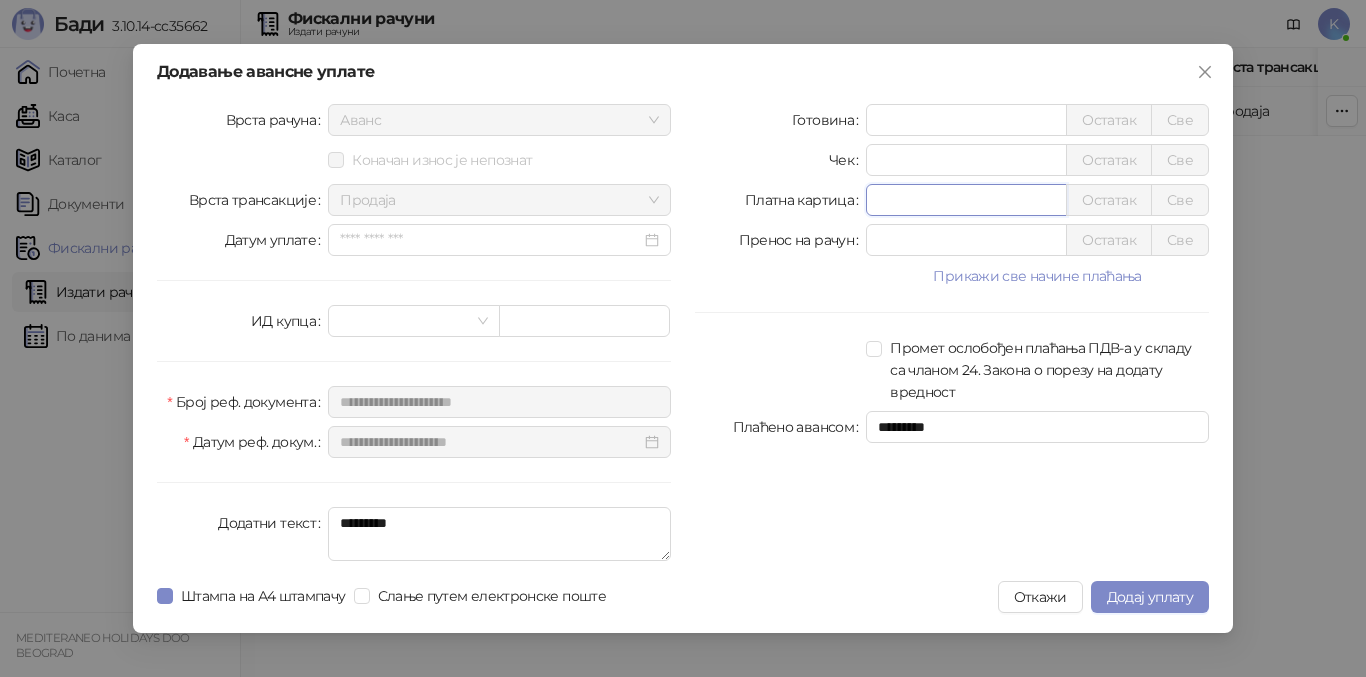 paste on "****" 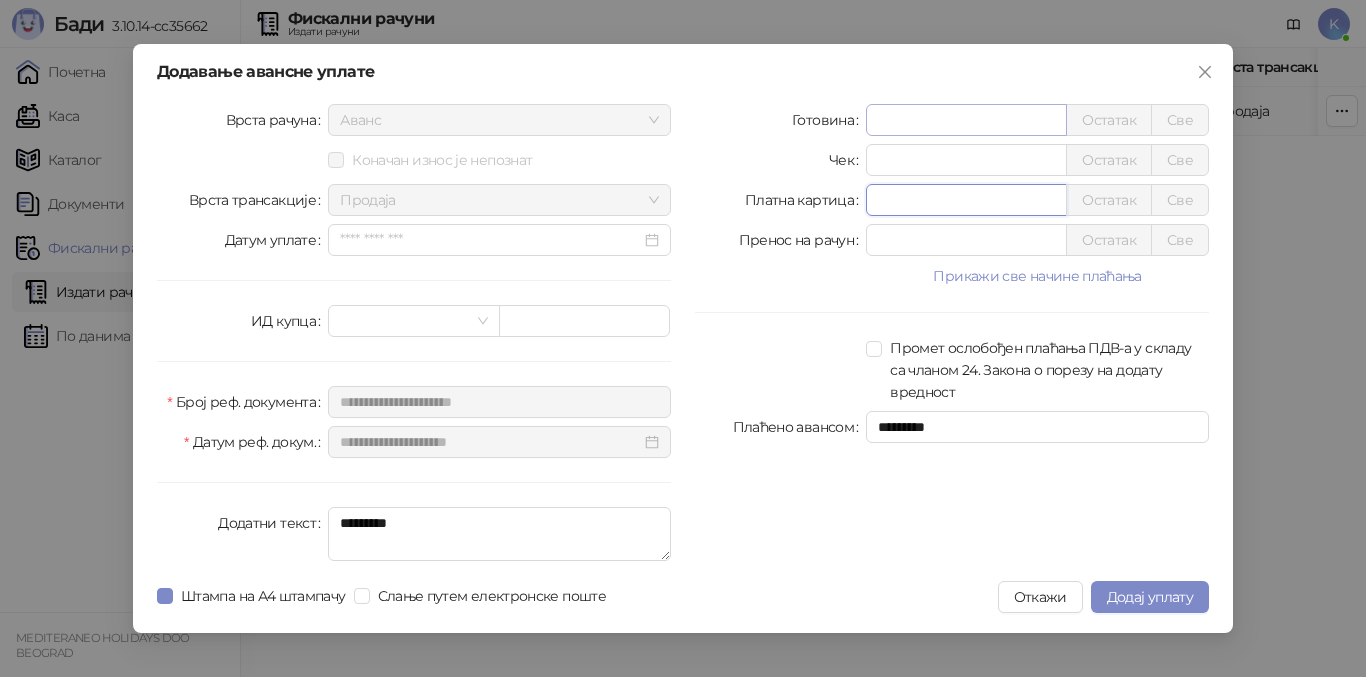 type on "*****" 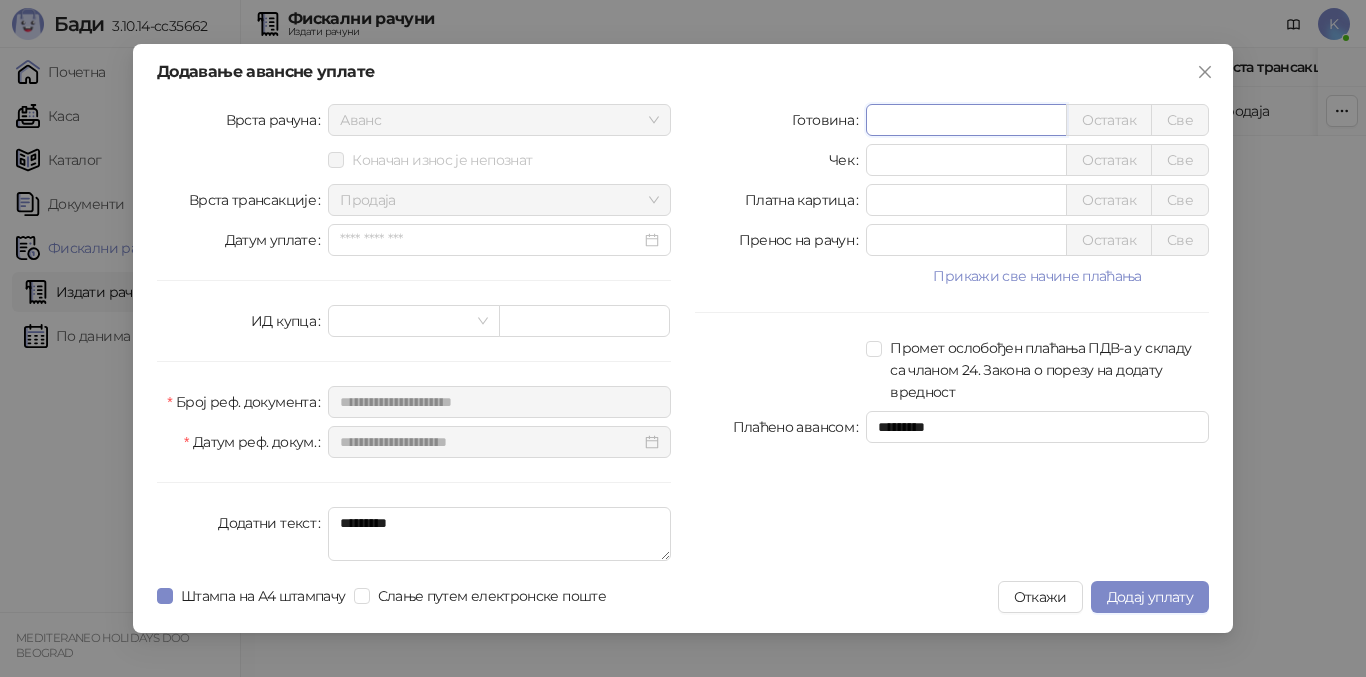 drag, startPoint x: 934, startPoint y: 125, endPoint x: 814, endPoint y: 113, distance: 120.59851 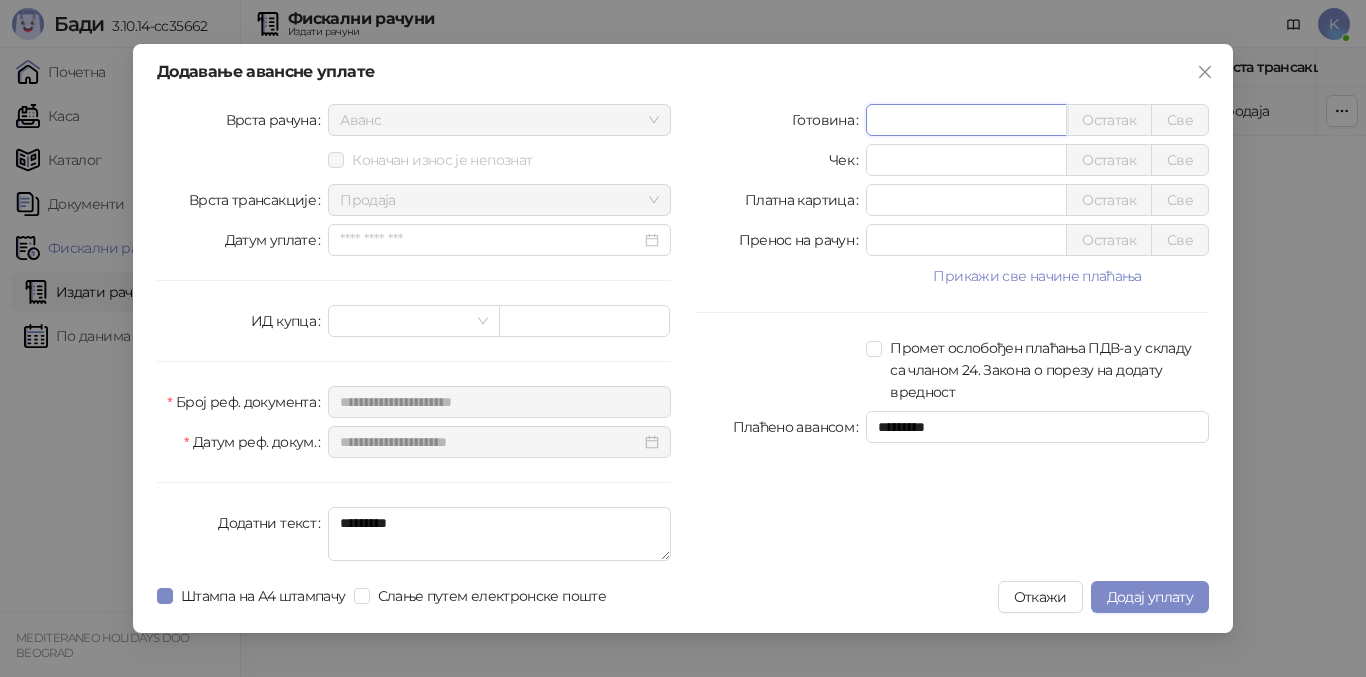 type 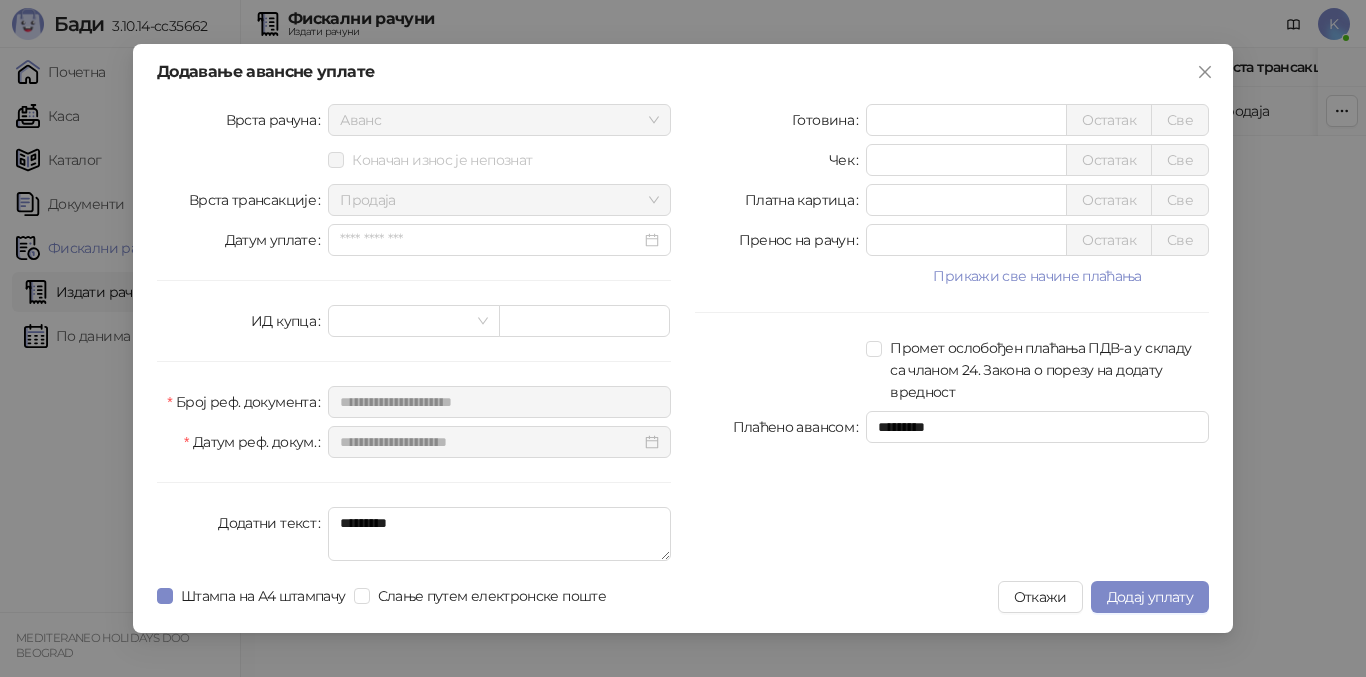 click on "Готовина Остатак Све Чек * Остатак Све Платна картица ***** Остатак Све Пренос на рачун * Остатак Све Прикажи све начине плаћања Ваучер * Остатак Све Инстант плаћање * Остатак Све Друго безготовинско * Остатак Све   Промет ослобођен плаћања ПДВ-а у складу са чланом 24. Закона о порезу на додату вредност Плаћено авансом *********" at bounding box center (952, 336) 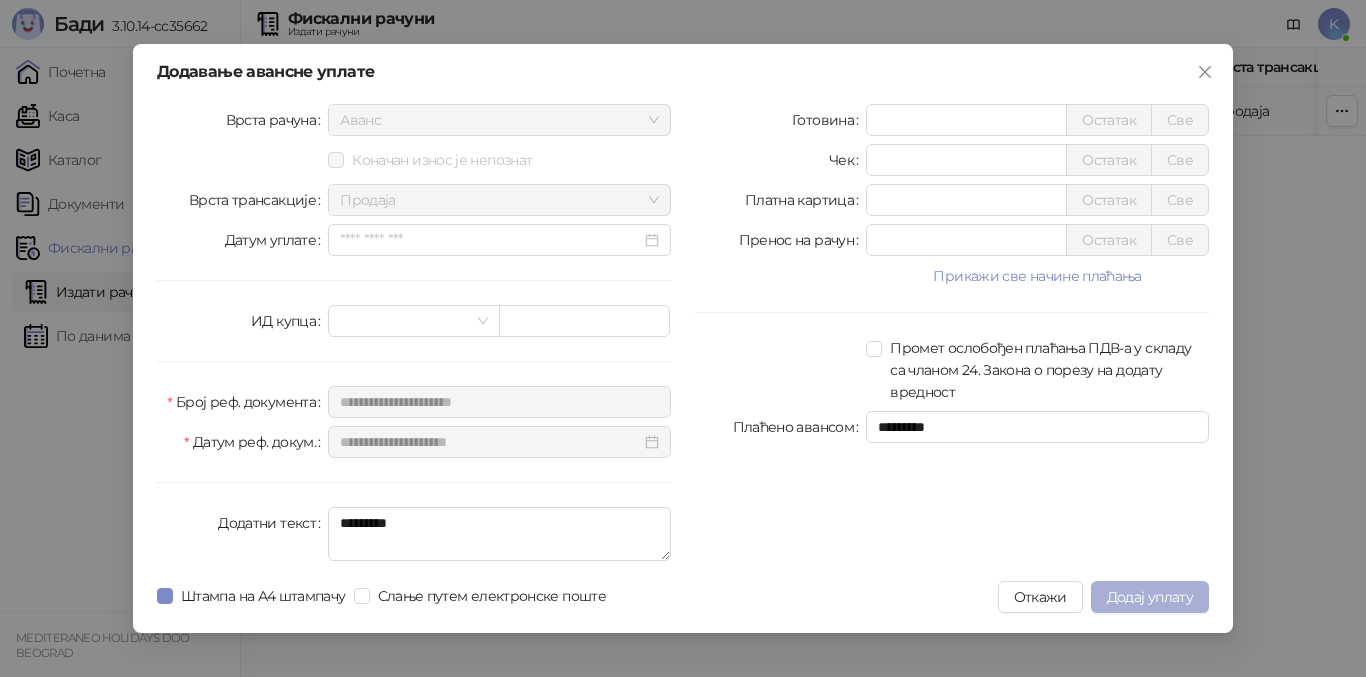 click on "Додај уплату" at bounding box center (1150, 597) 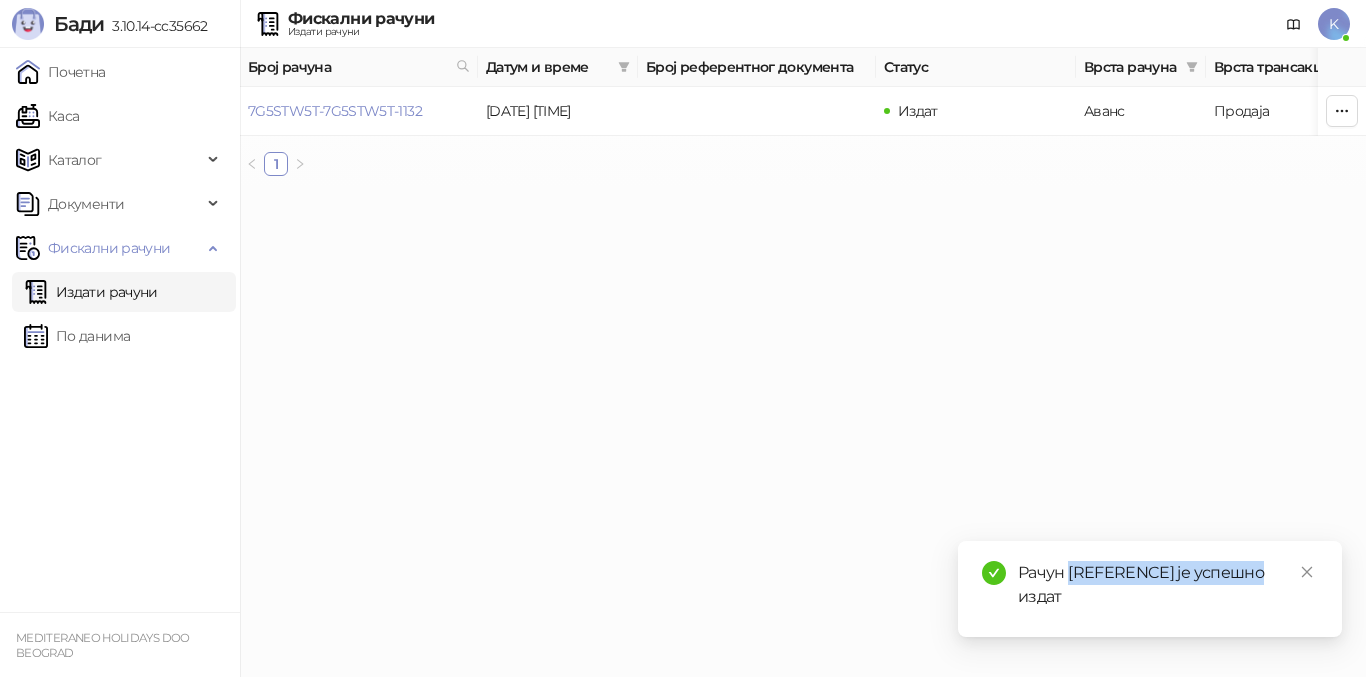 drag, startPoint x: 1069, startPoint y: 569, endPoint x: 1272, endPoint y: 574, distance: 203.06157 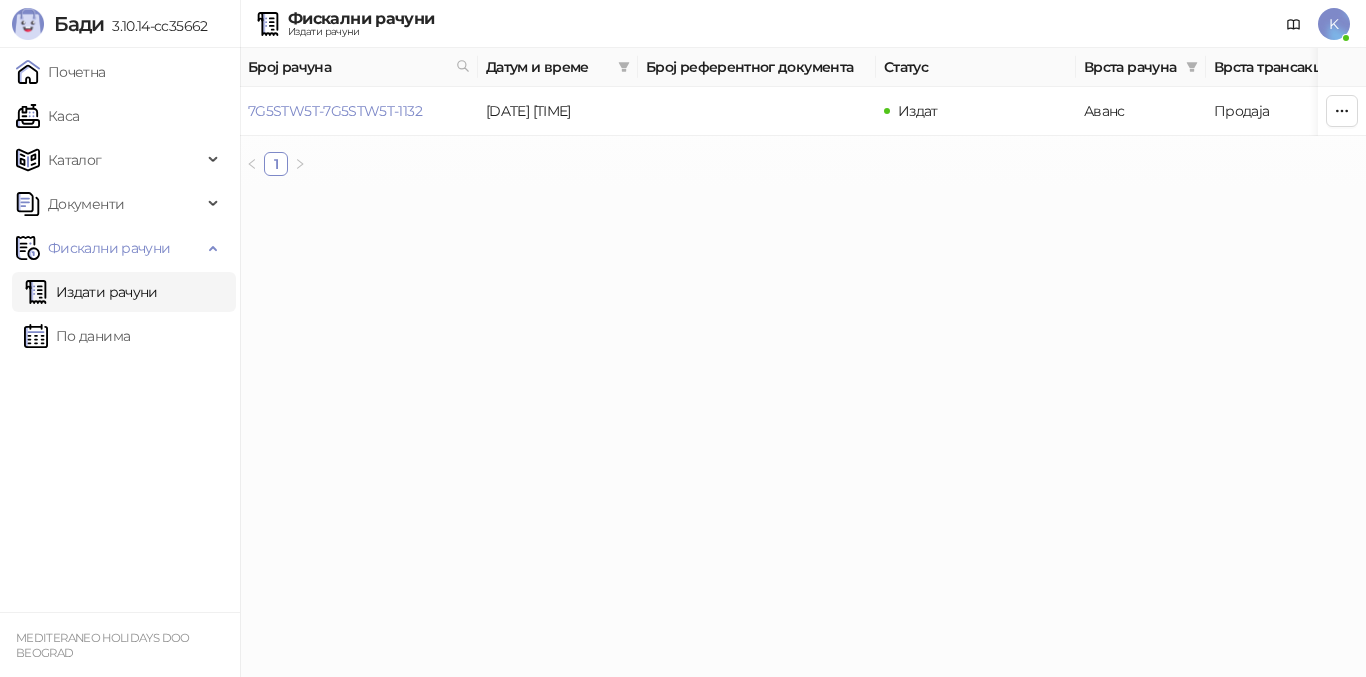 click on "Издати рачуни" at bounding box center (91, 292) 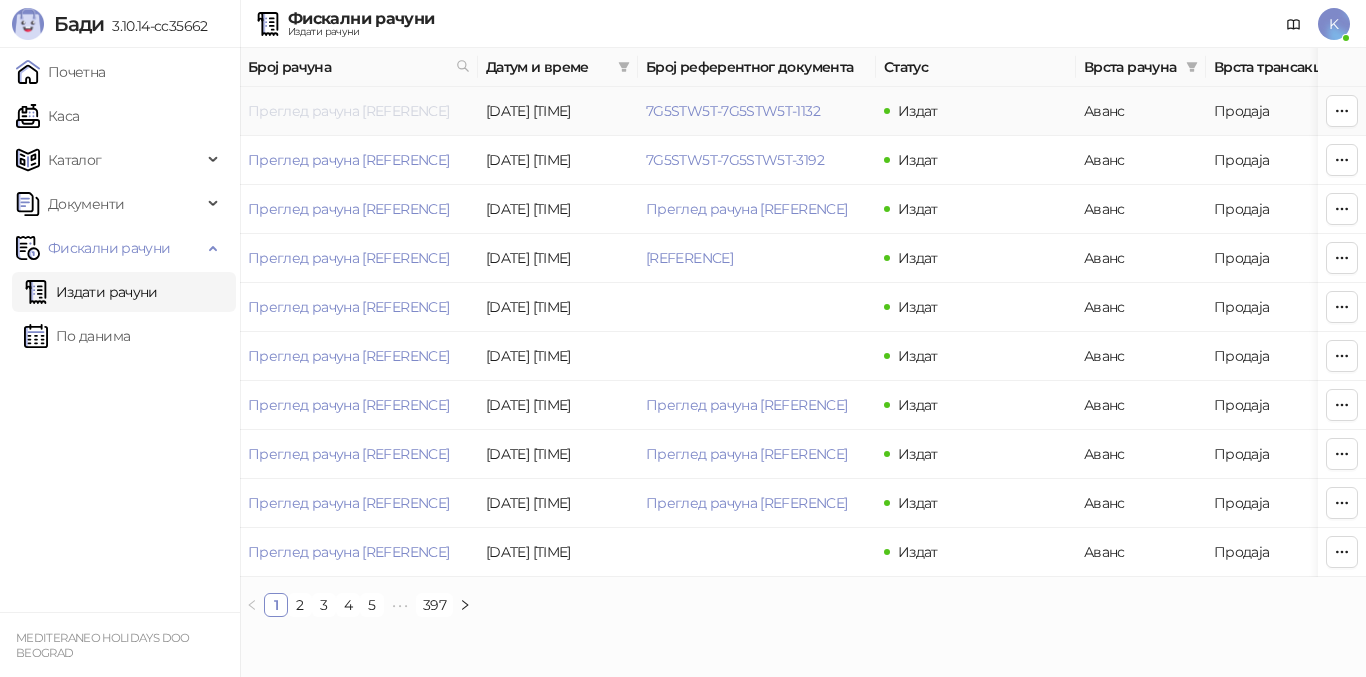 click on "Преглед рачуна [REFERENCE]" at bounding box center [348, 111] 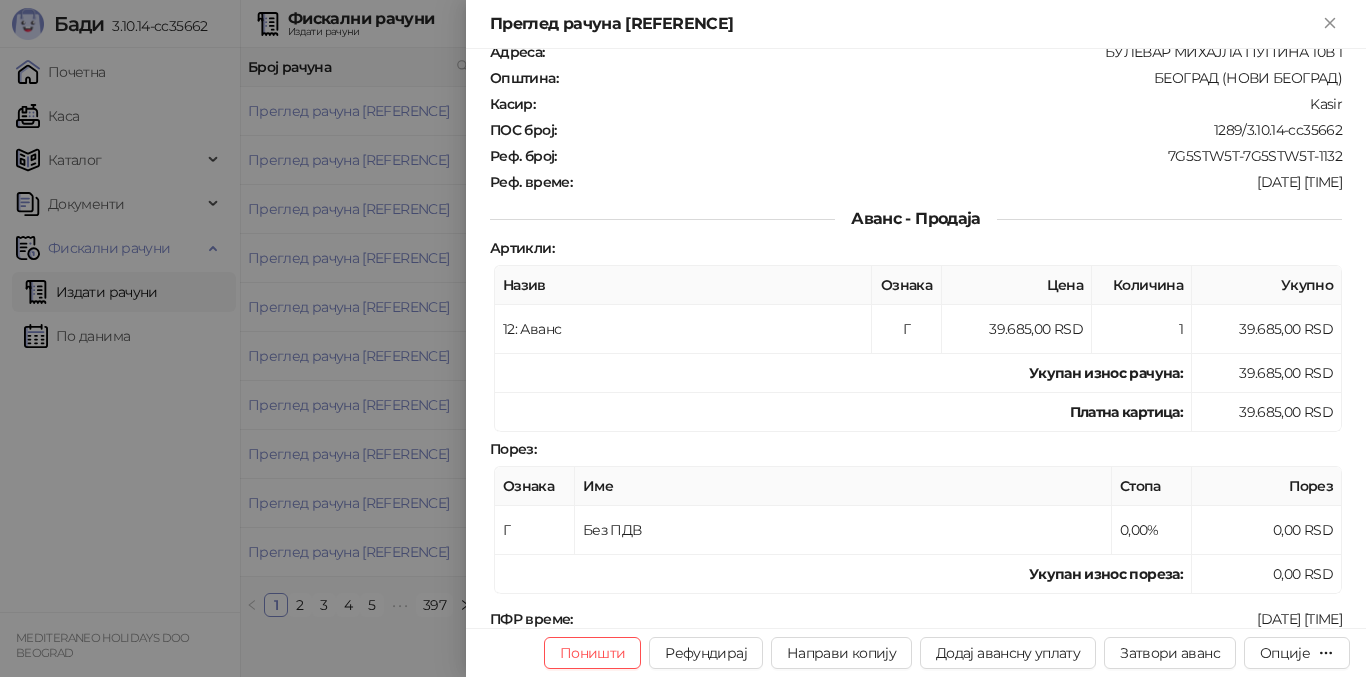 scroll, scrollTop: 400, scrollLeft: 0, axis: vertical 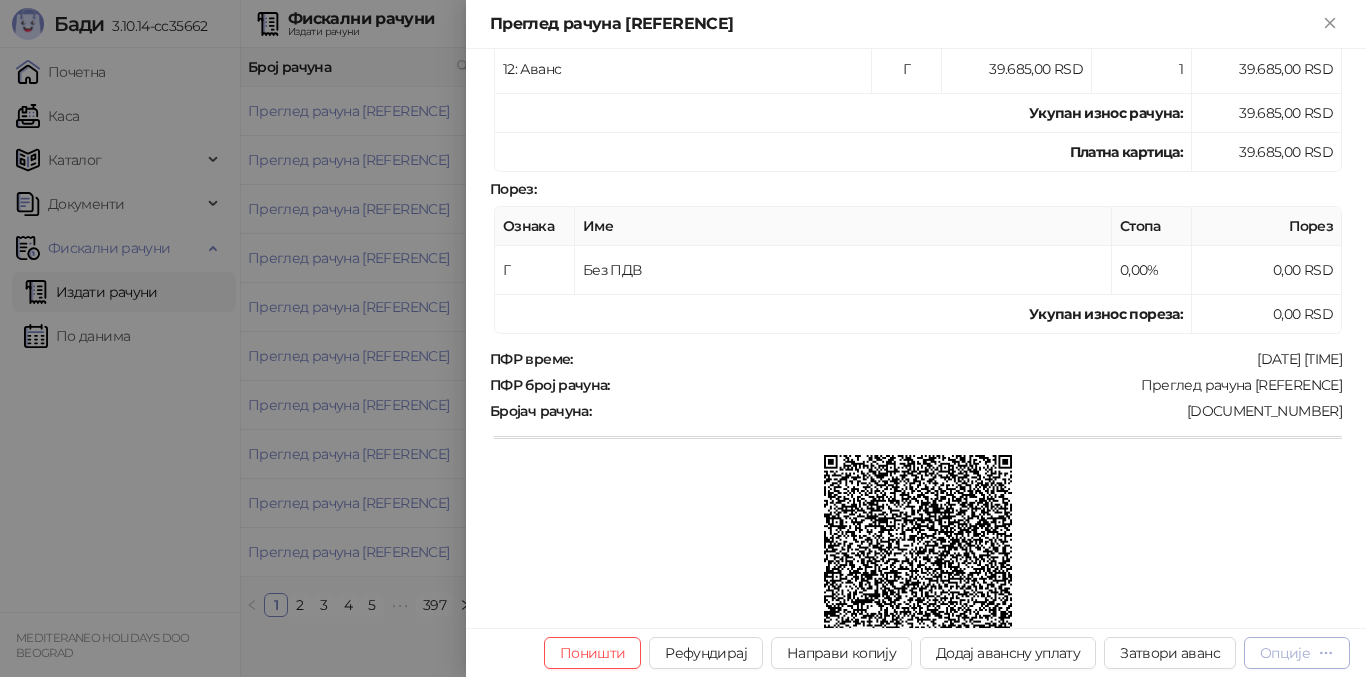 click on "Опције" at bounding box center (1297, 653) 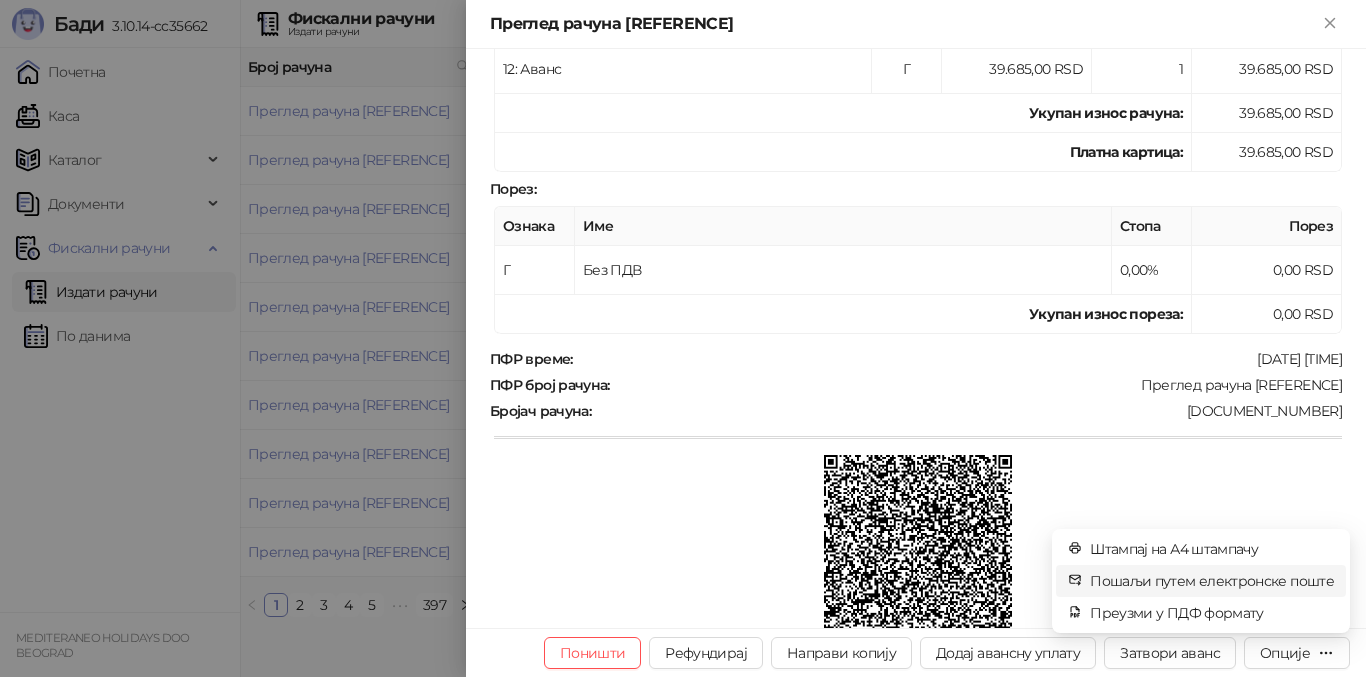 click on "Пошаљи путем електронске поште" at bounding box center (1212, 581) 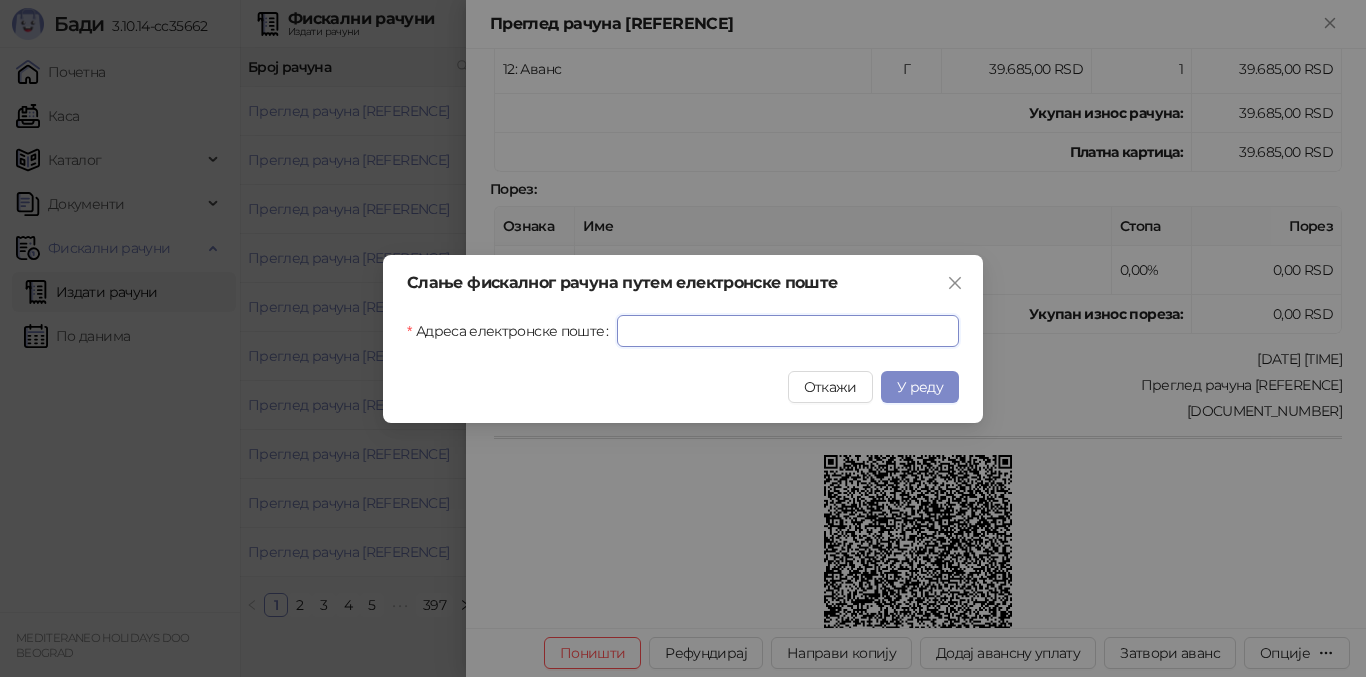 click on "Адреса електронске поште" at bounding box center [788, 331] 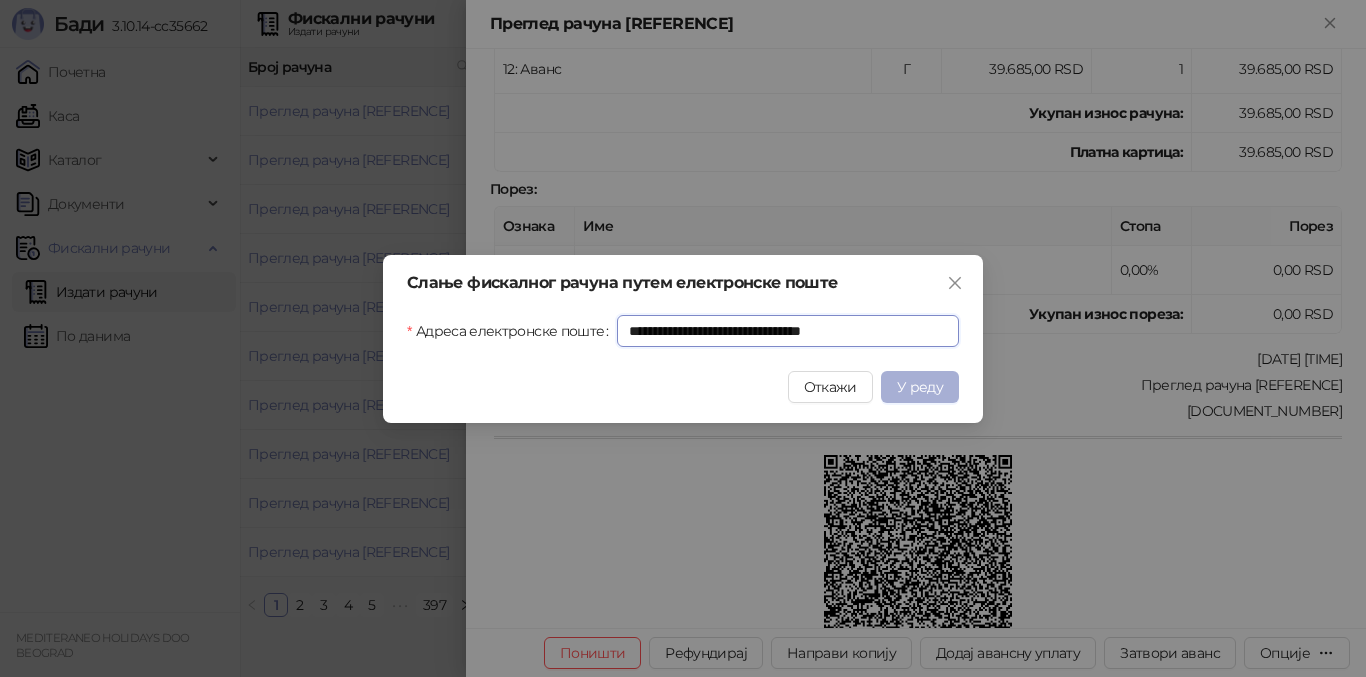 type on "**********" 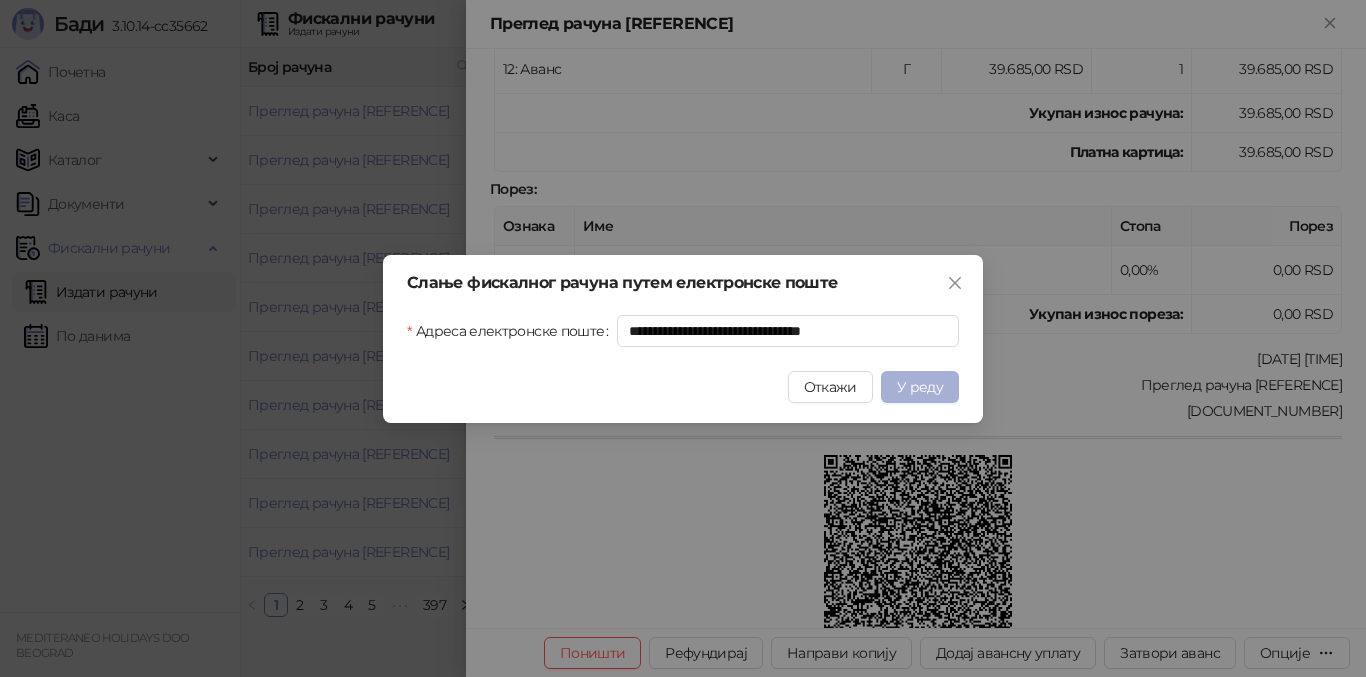 click on "У реду" at bounding box center [920, 387] 